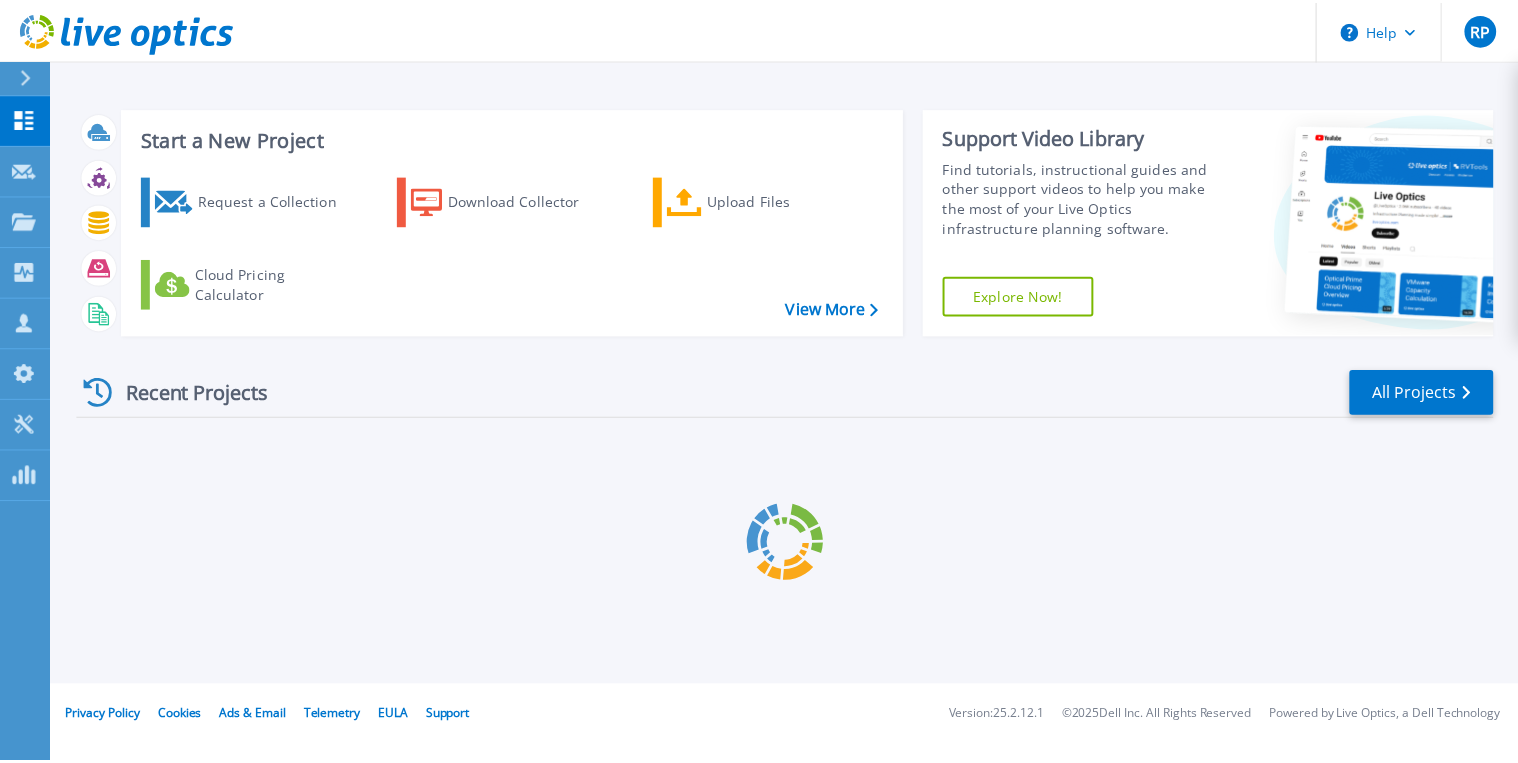 scroll, scrollTop: 0, scrollLeft: 0, axis: both 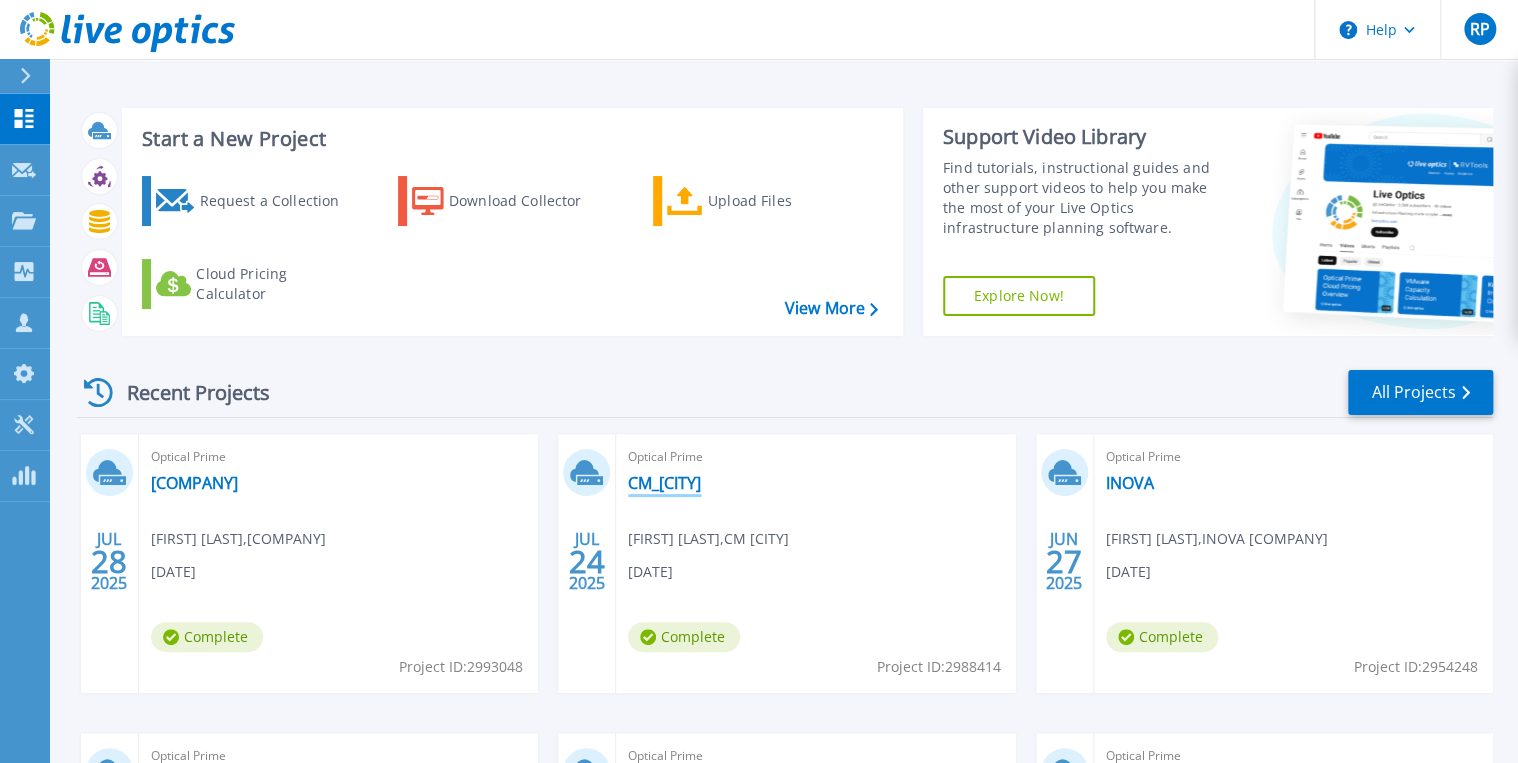 click on "CM_[CITY]" at bounding box center [664, 483] 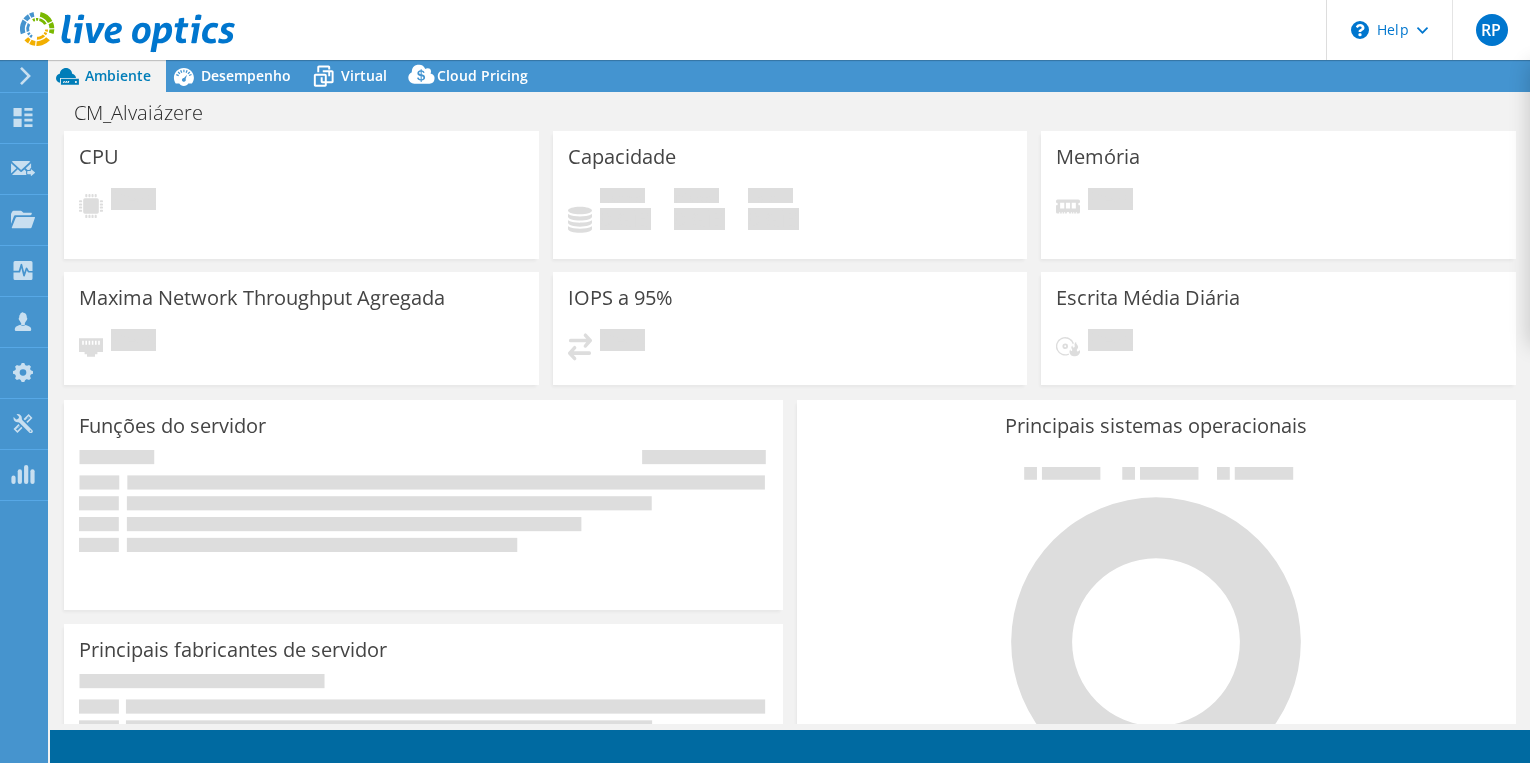 scroll, scrollTop: 0, scrollLeft: 0, axis: both 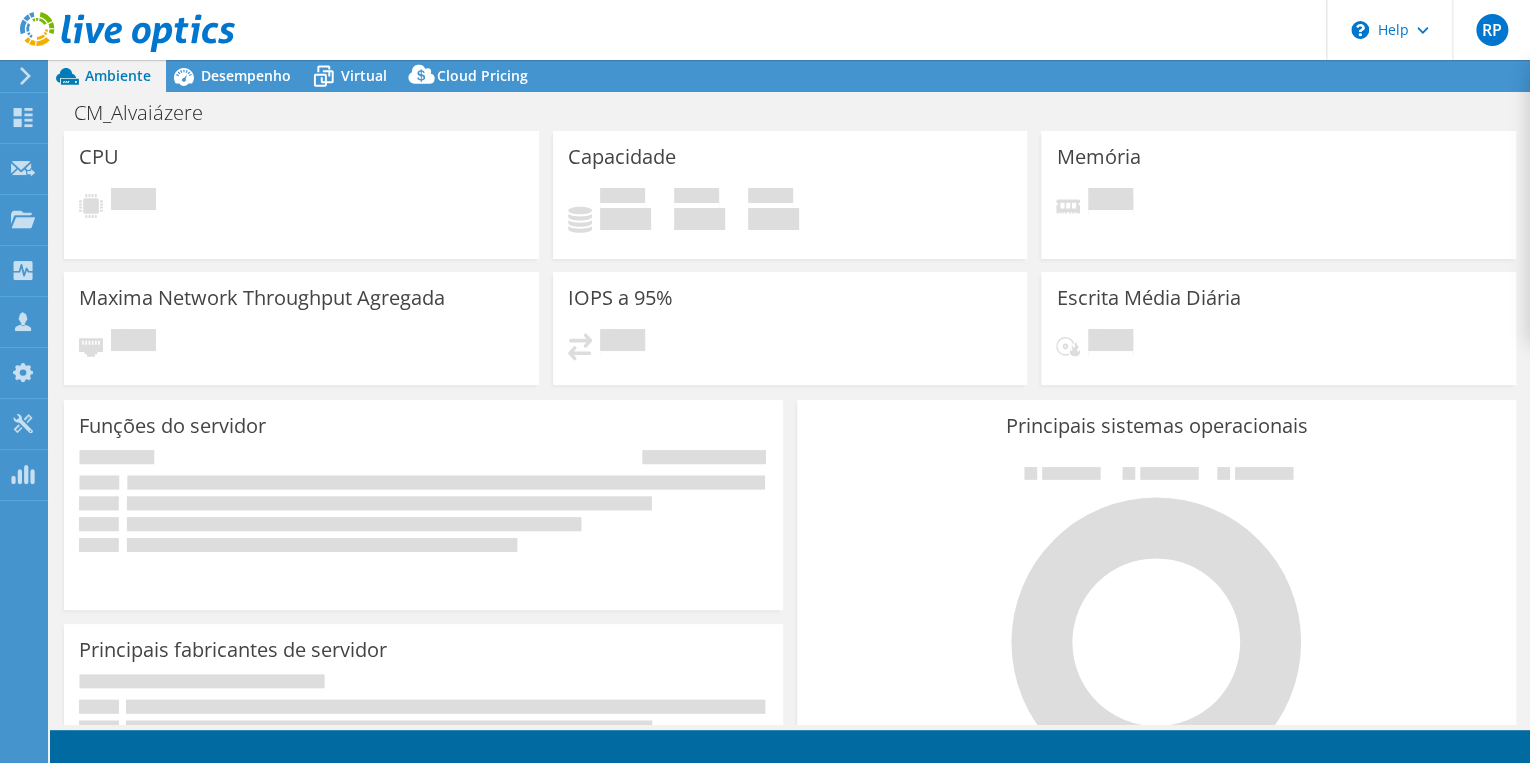 select on "USD" 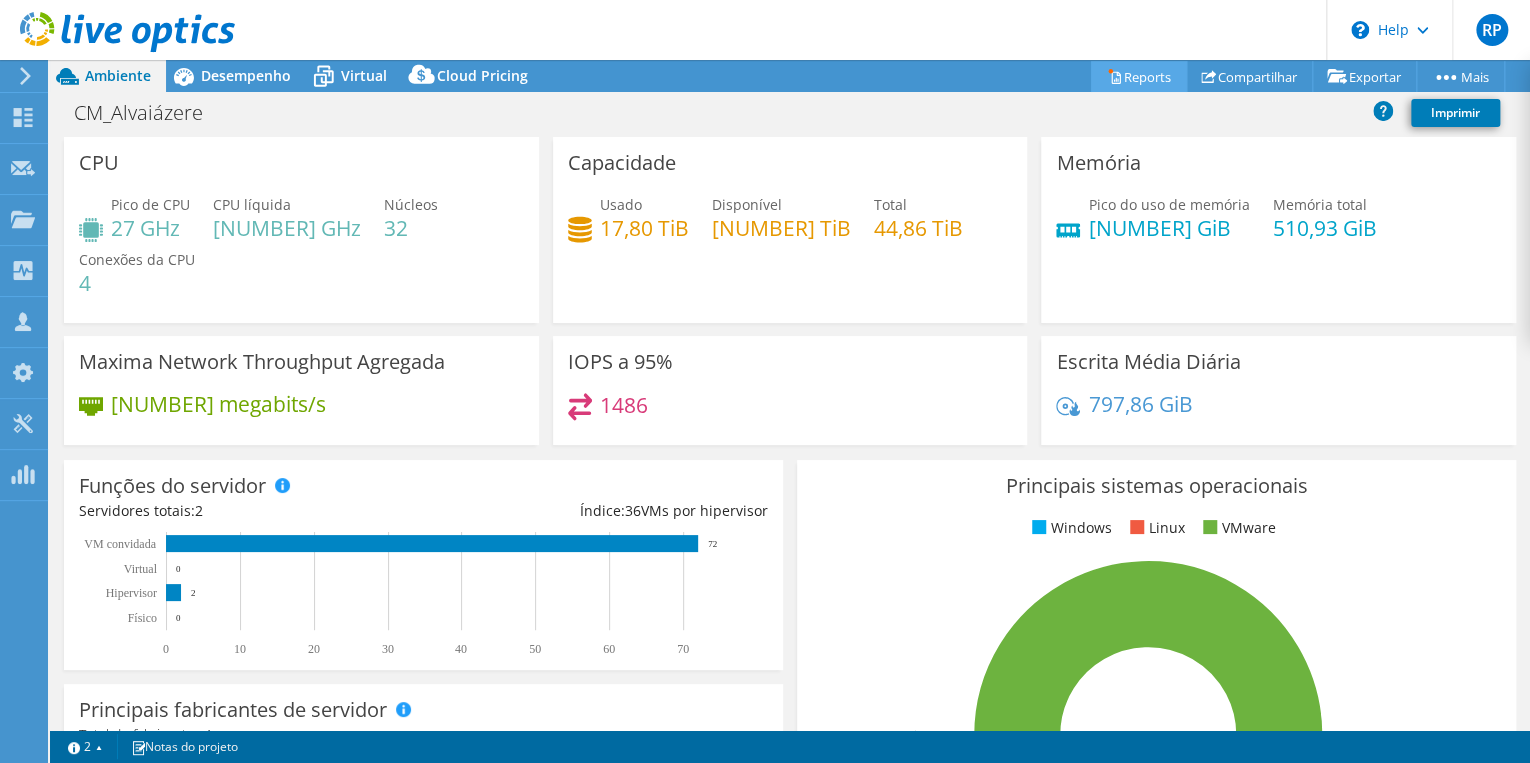 click on "Reports" at bounding box center [1139, 76] 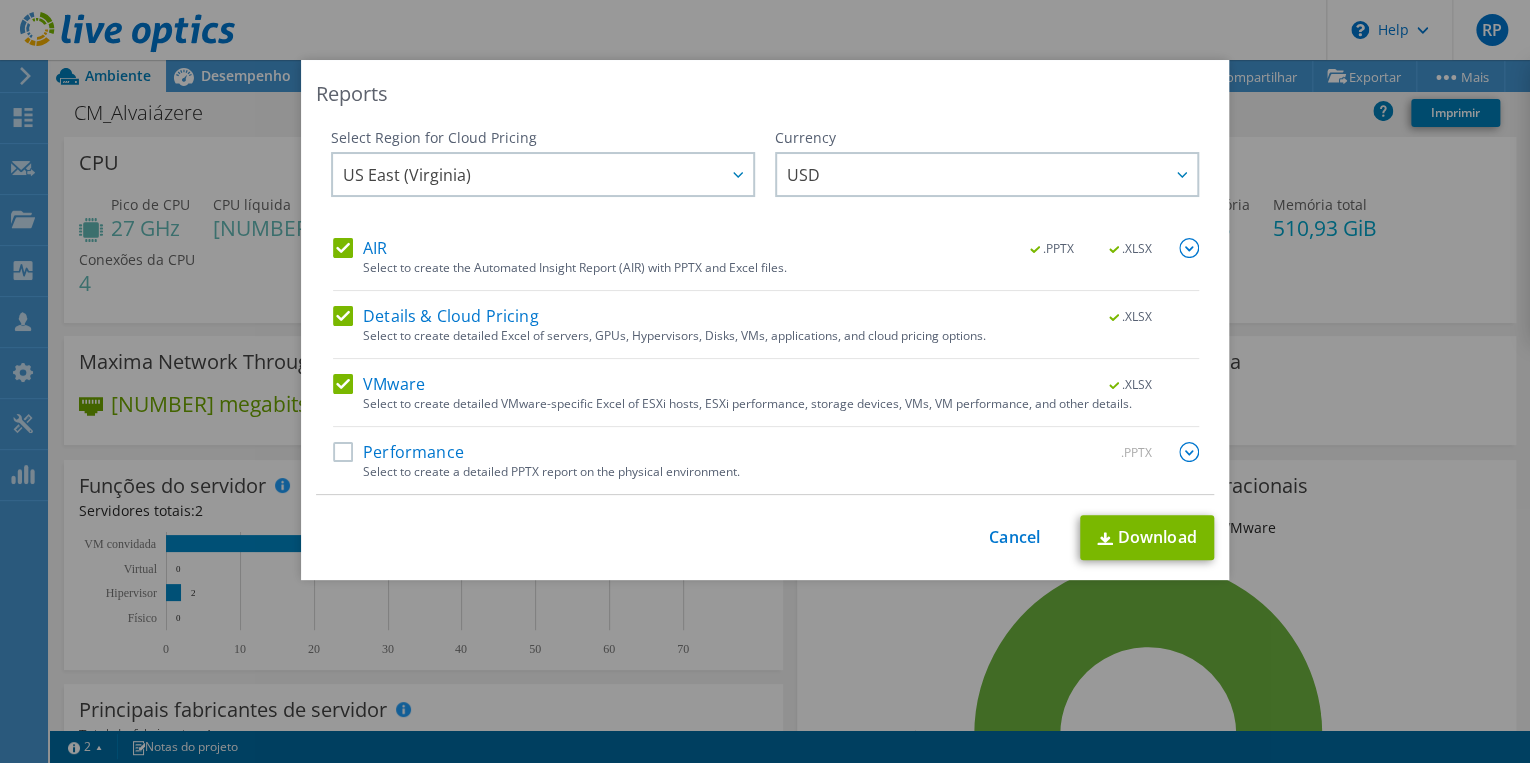 click on "Performance" at bounding box center (398, 452) 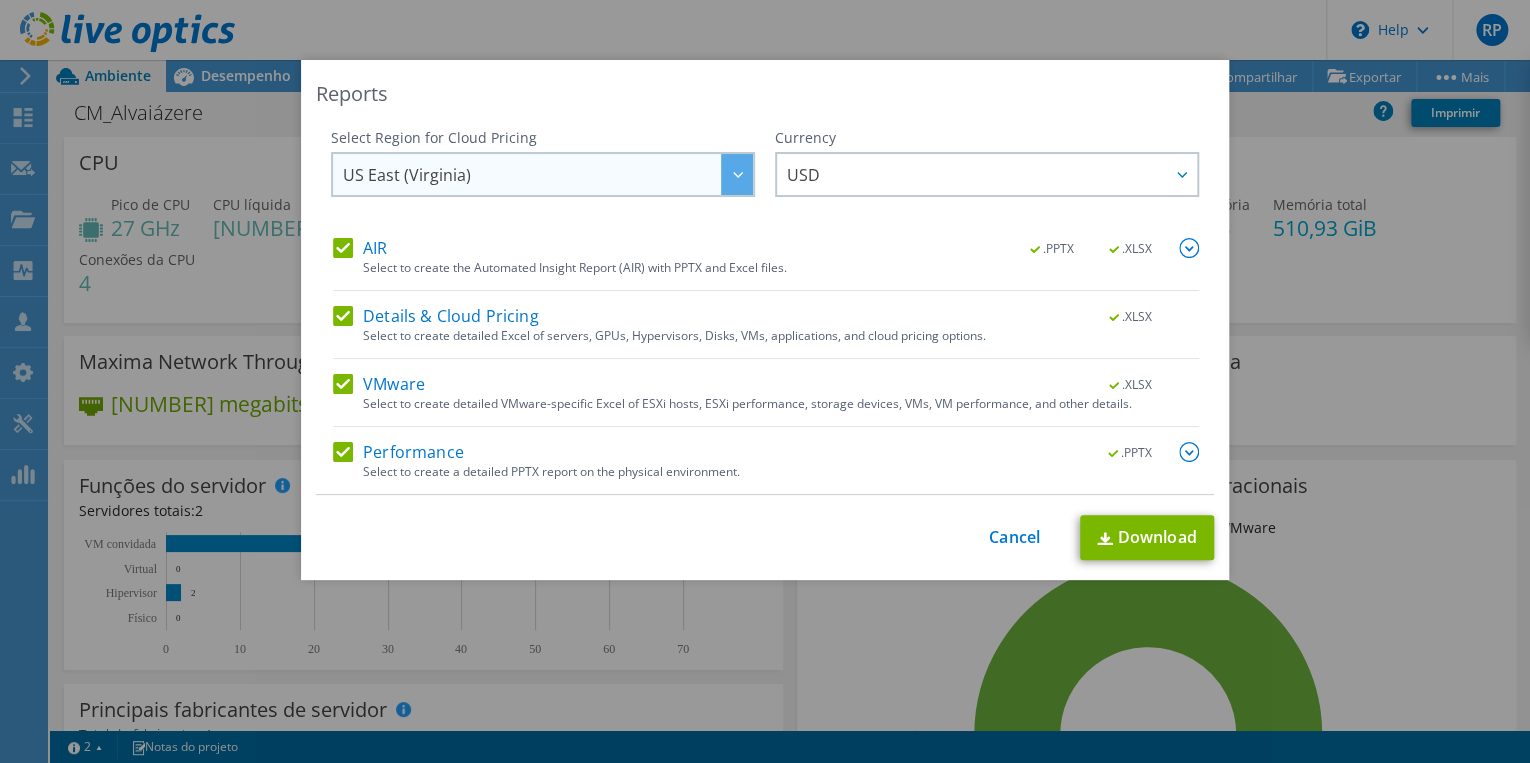 click on "US East (Virginia)" at bounding box center [548, 174] 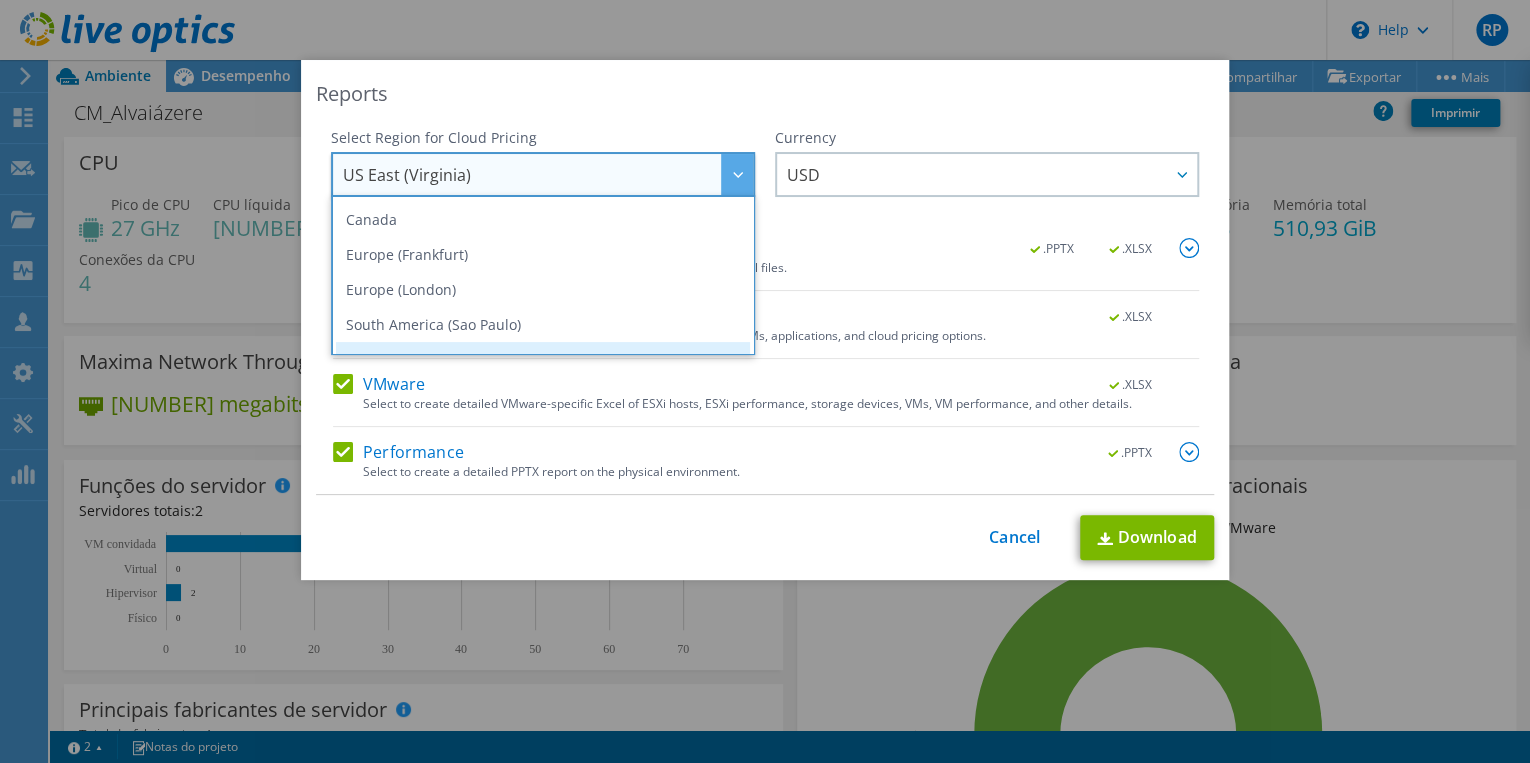 scroll, scrollTop: 190, scrollLeft: 0, axis: vertical 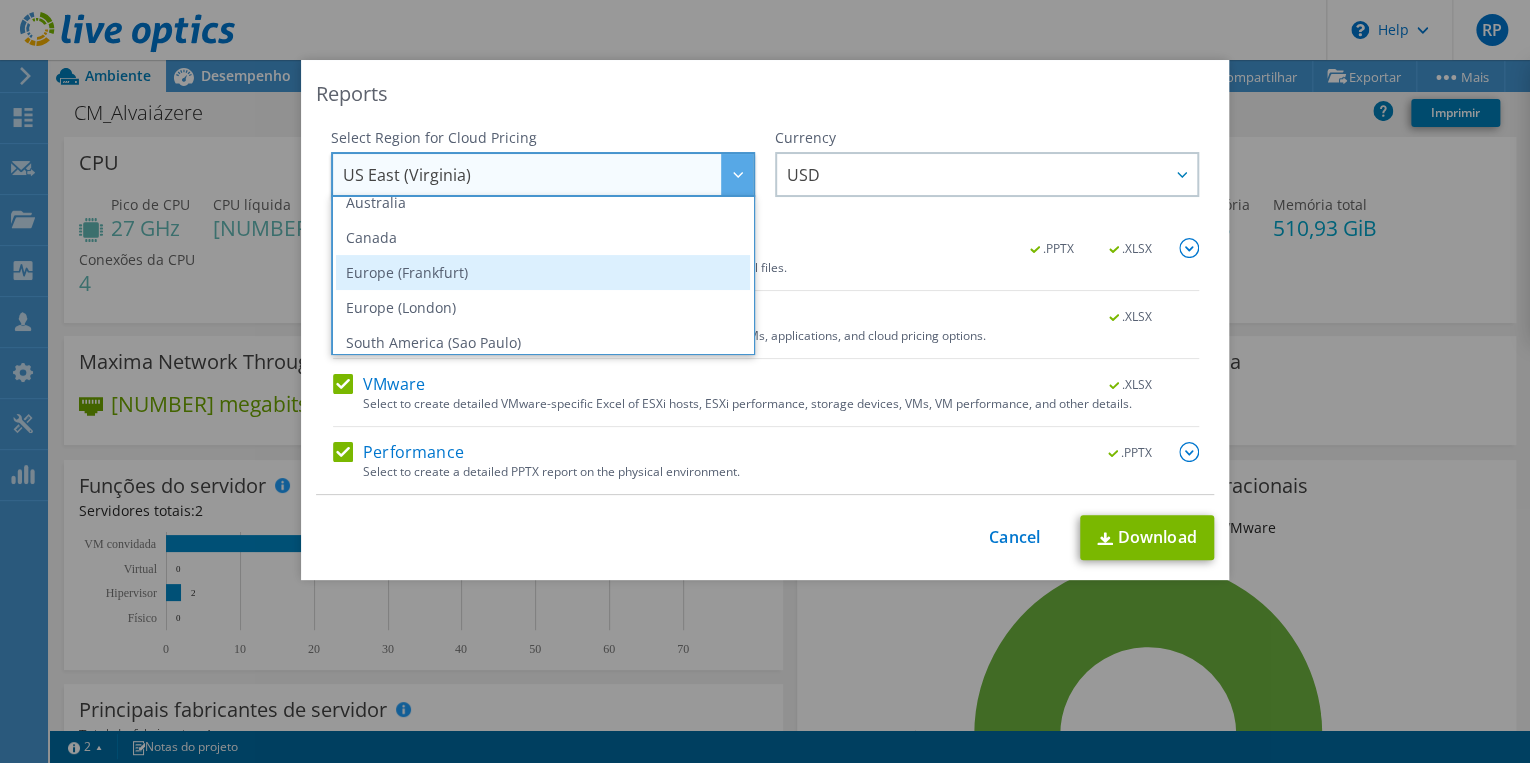 click on "Europe (Frankfurt)" at bounding box center (543, 272) 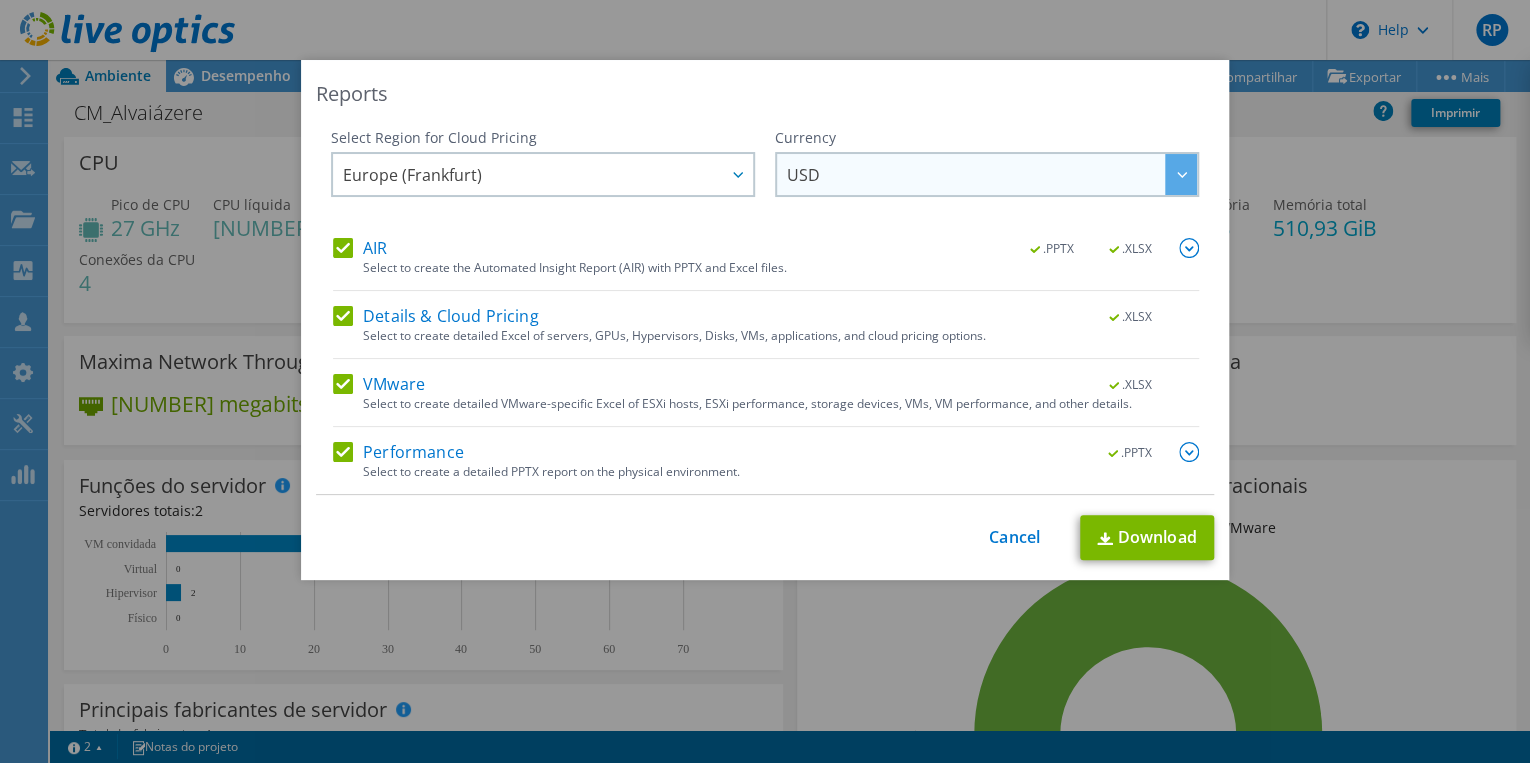 click on "USD" at bounding box center [992, 174] 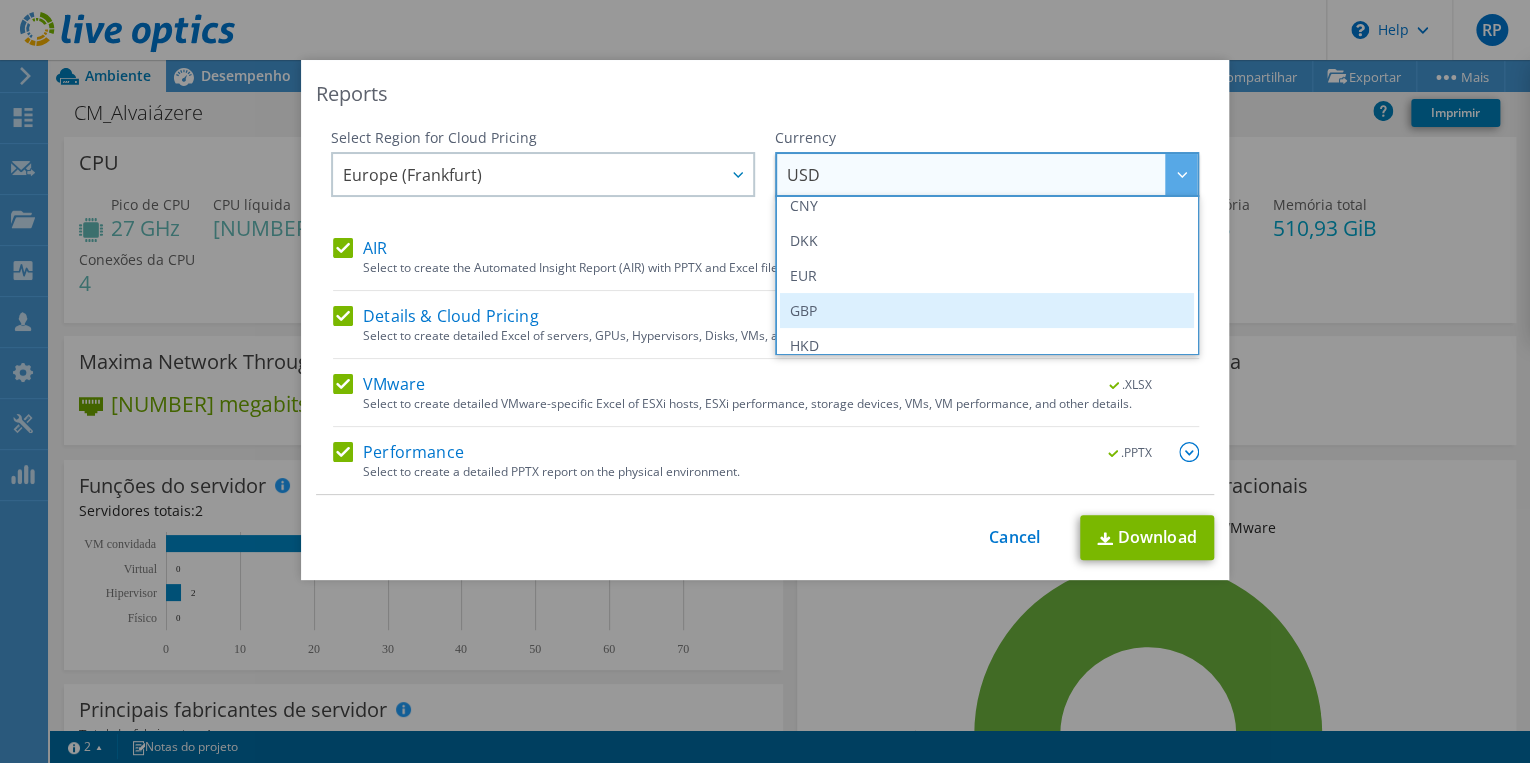 scroll, scrollTop: 240, scrollLeft: 0, axis: vertical 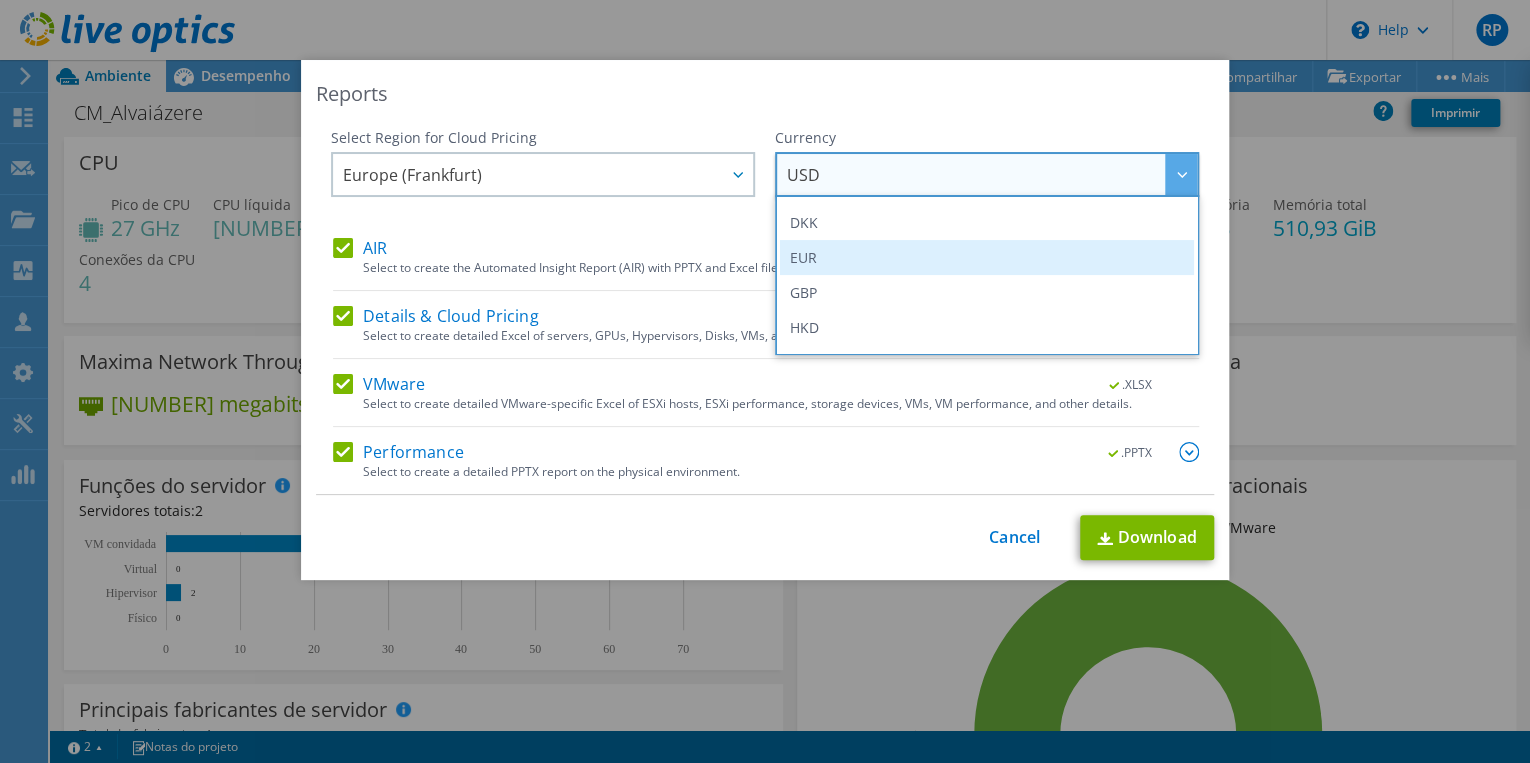 click on "EUR" at bounding box center (987, 257) 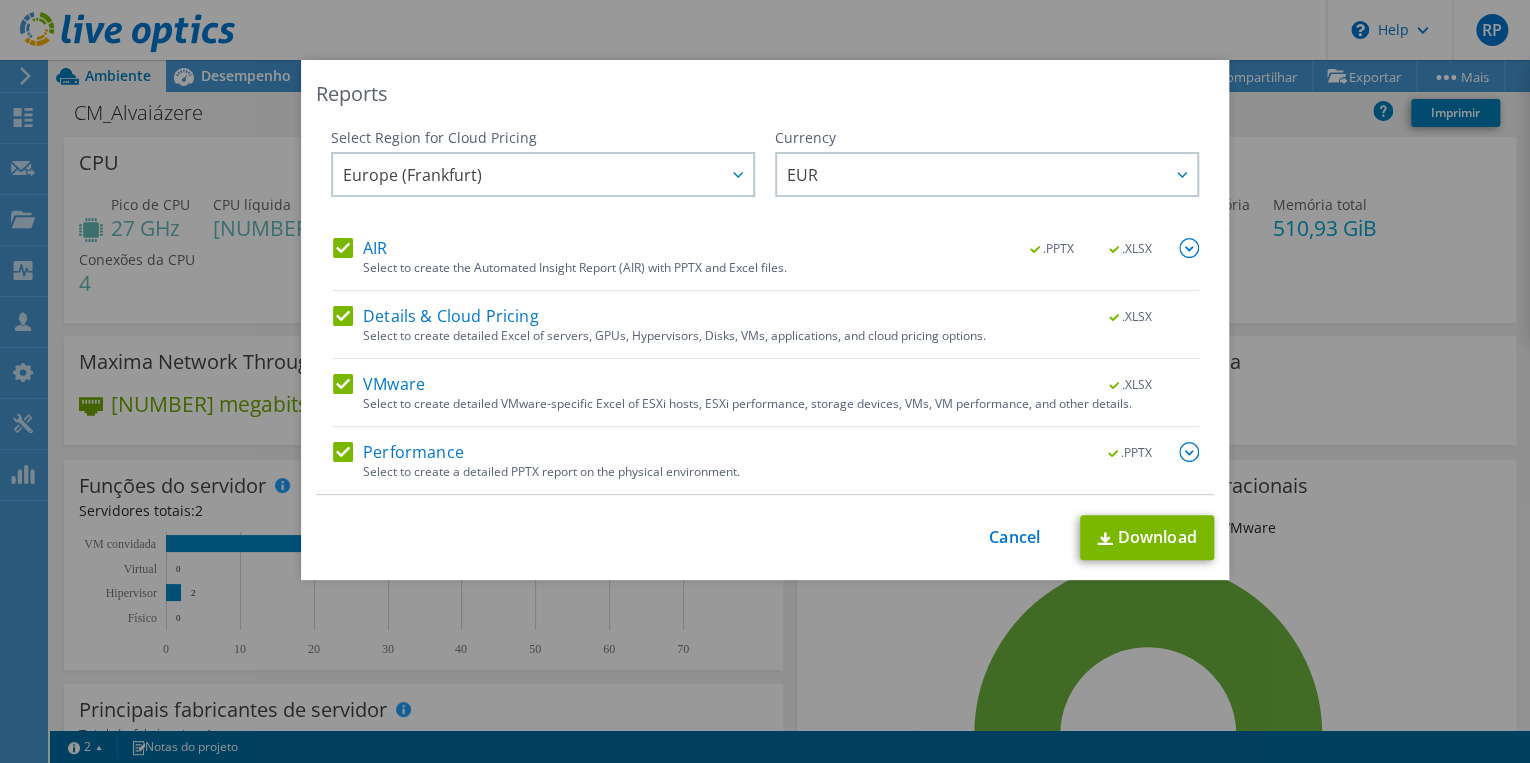 click at bounding box center (1189, 248) 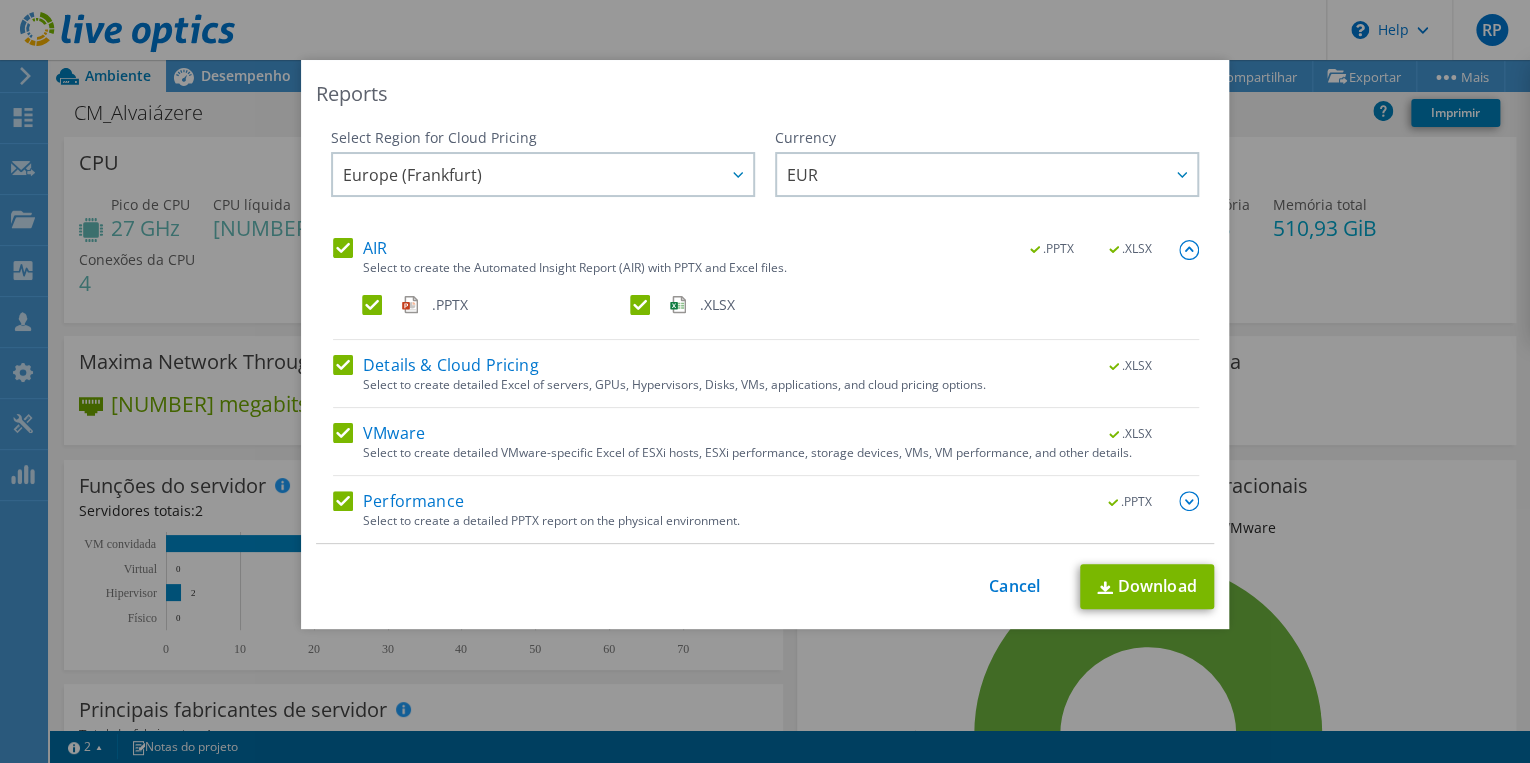 click at bounding box center [1189, 250] 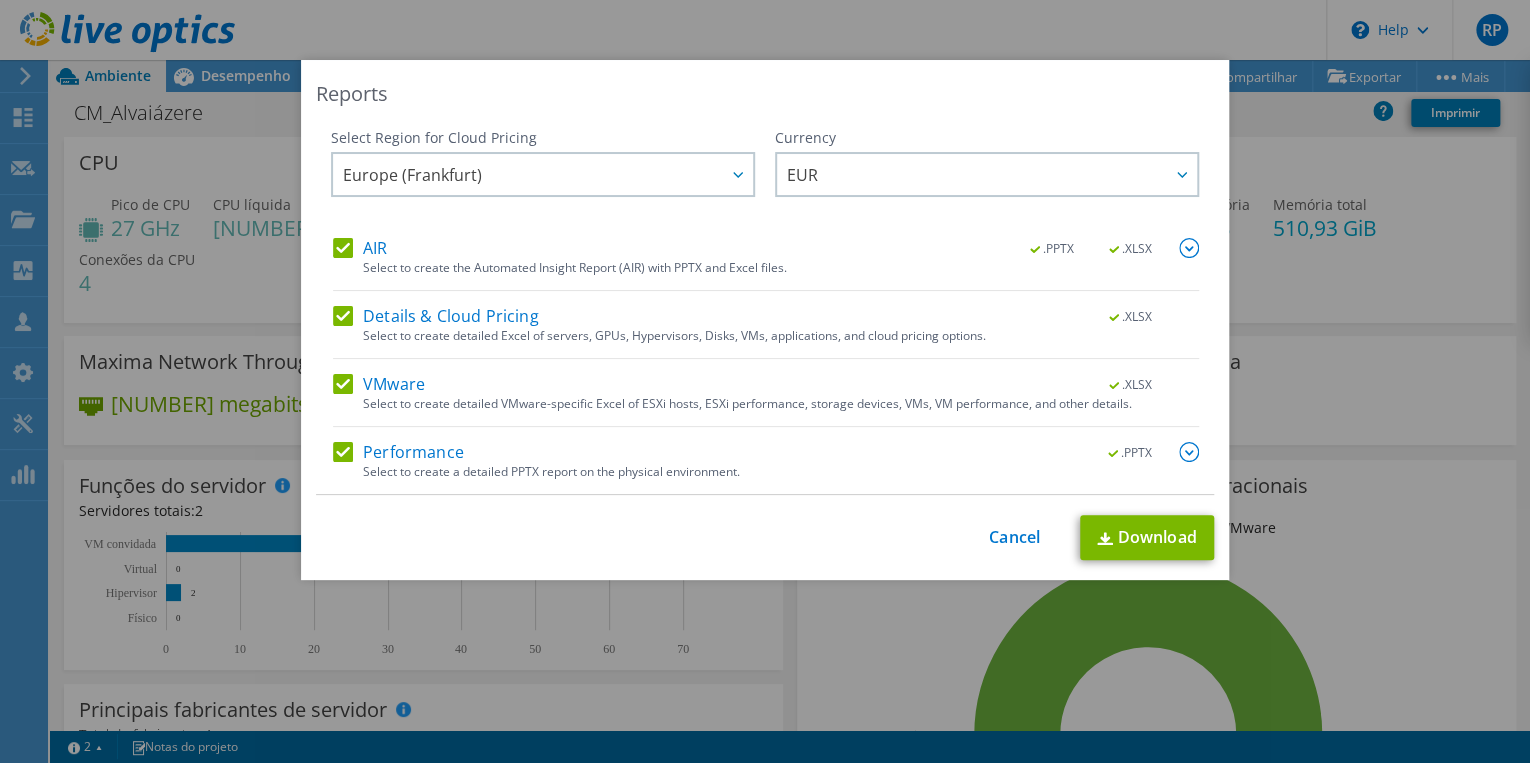 click at bounding box center (1189, 452) 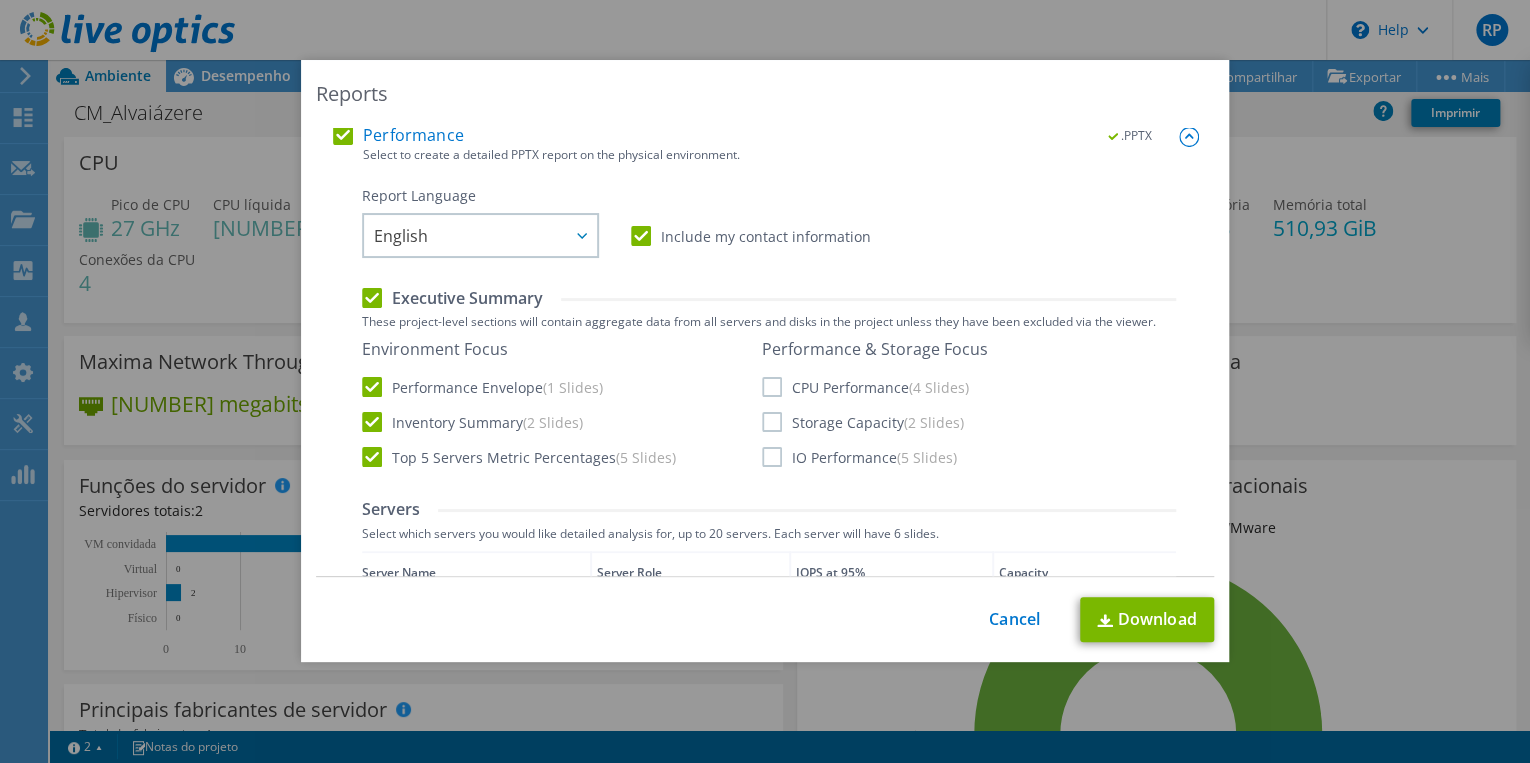 scroll, scrollTop: 320, scrollLeft: 0, axis: vertical 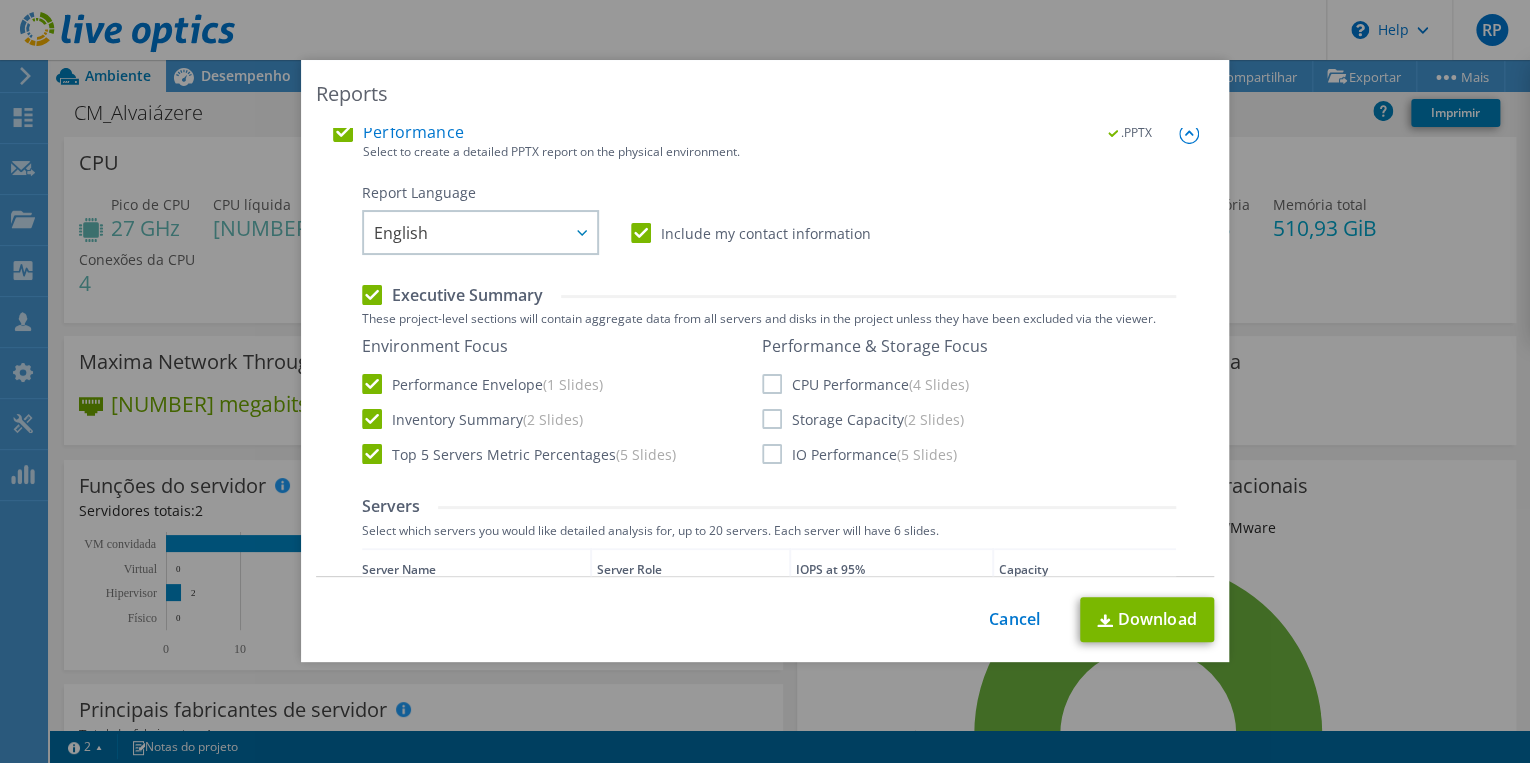 drag, startPoint x: 764, startPoint y: 379, endPoint x: 768, endPoint y: 394, distance: 15.524175 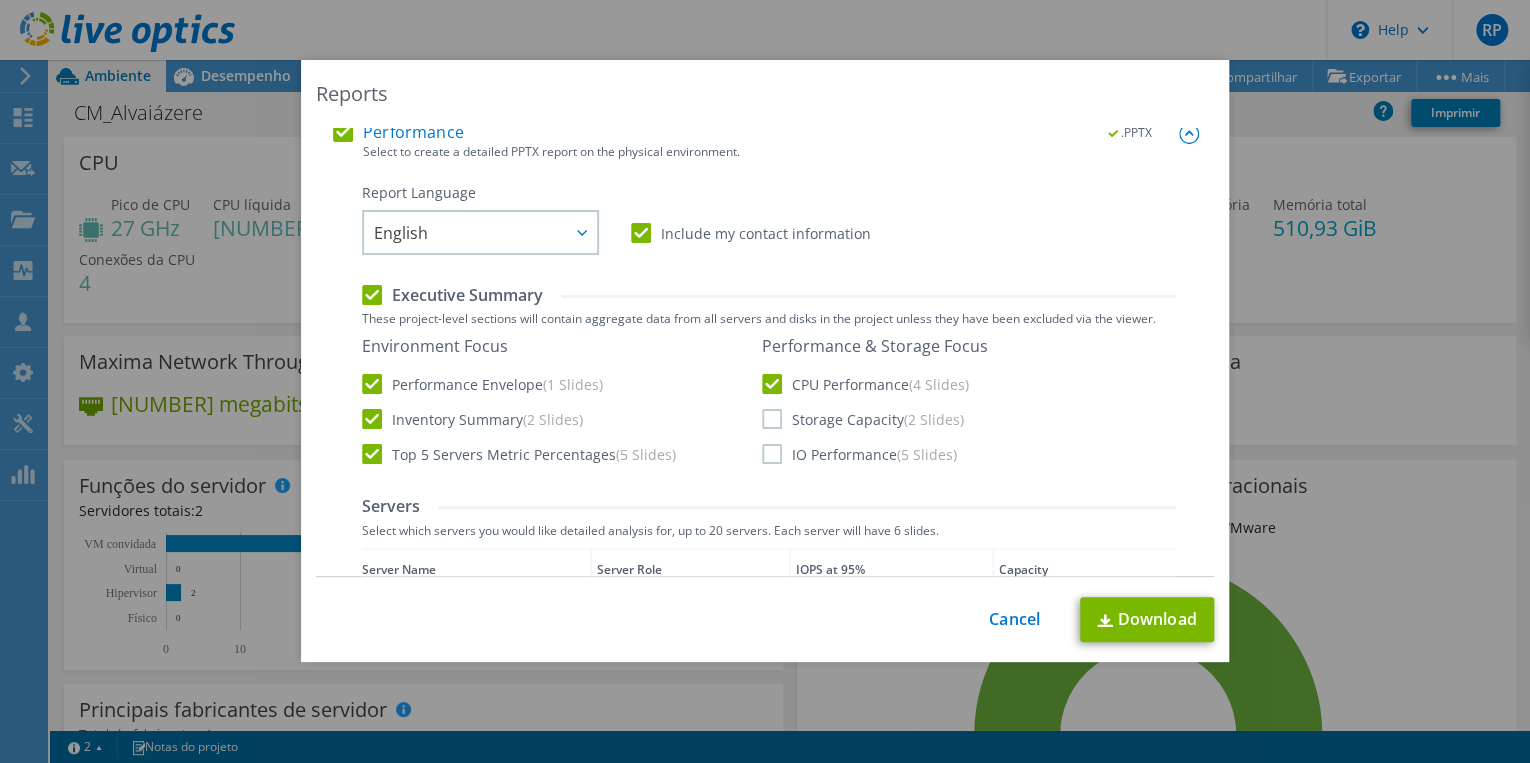 click on "Storage Capacity  (2 Slides)" at bounding box center [863, 419] 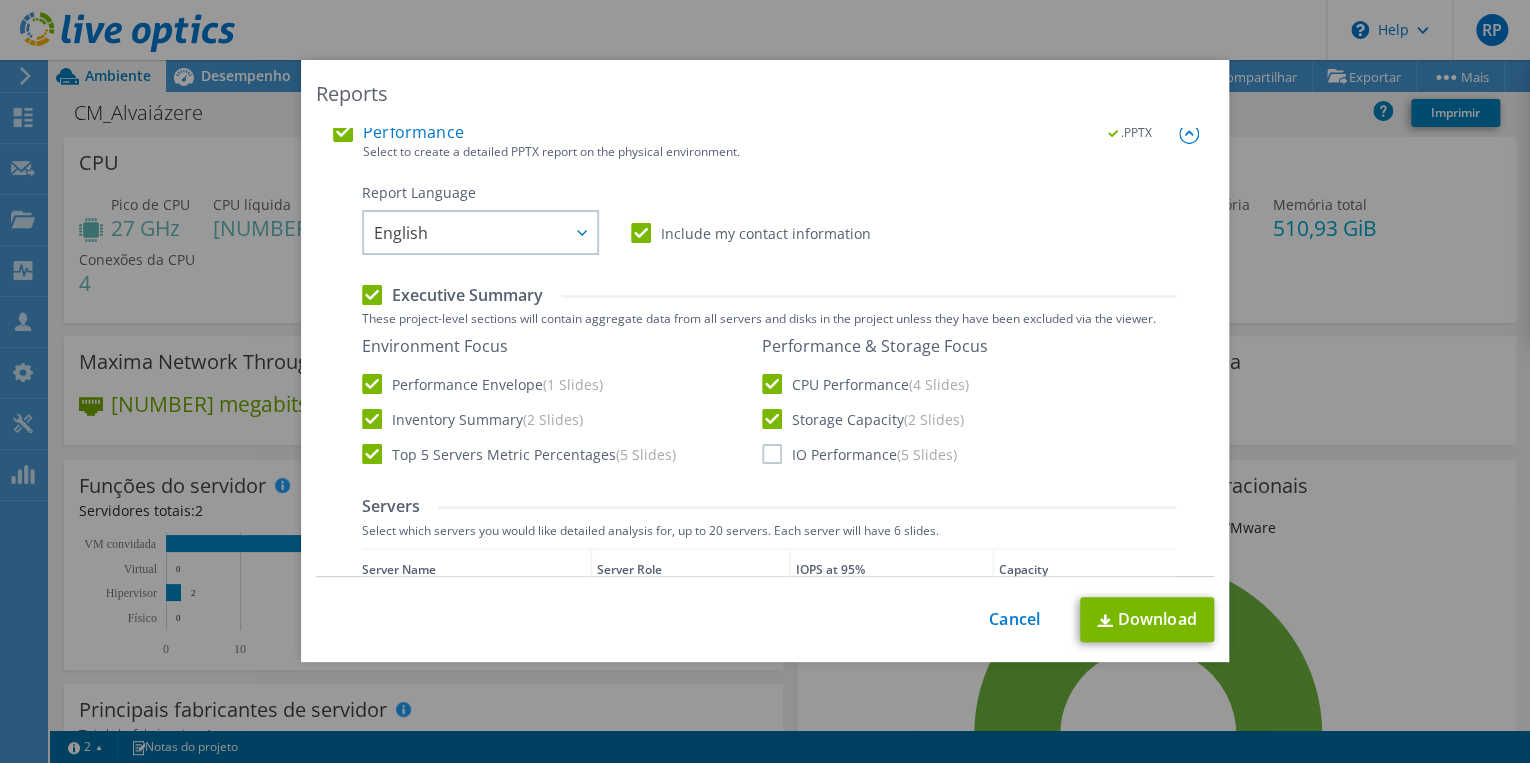 click on "IO Performance  (5 Slides)" at bounding box center (859, 454) 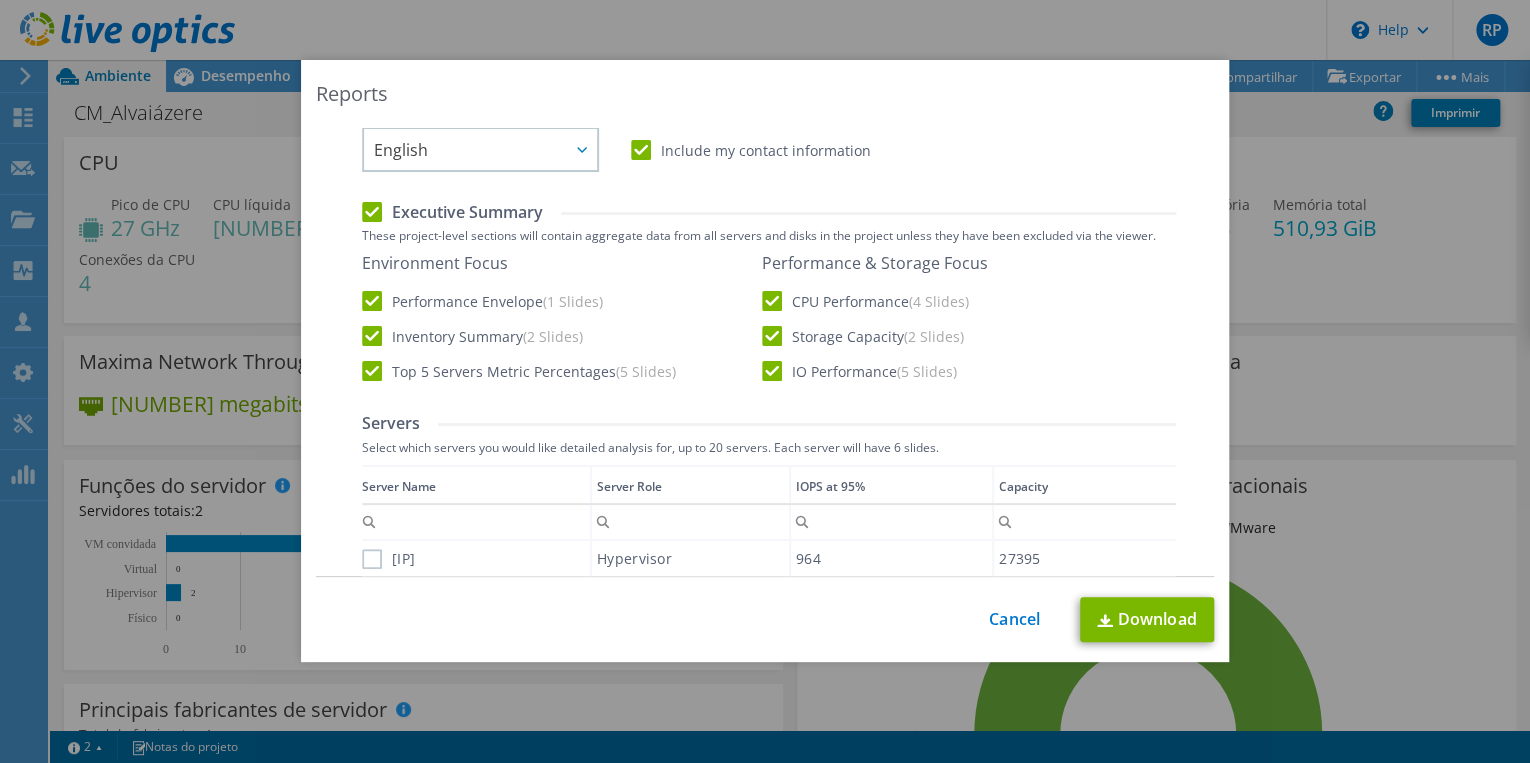 scroll, scrollTop: 480, scrollLeft: 0, axis: vertical 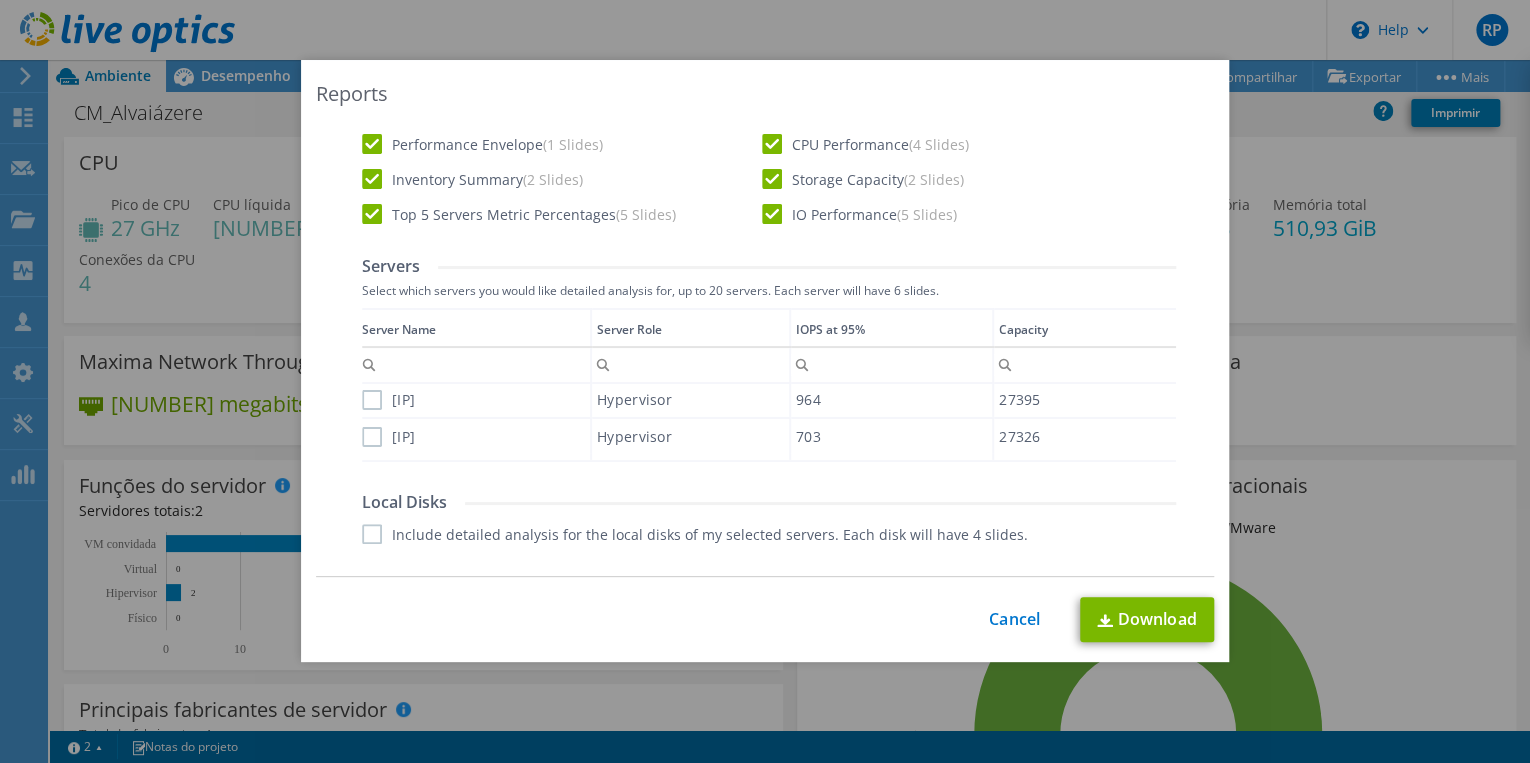 click on "Server Name Server Role IOPS at 95% Capacity 10.101.12.21 Hypervisor 964 27395 10.101.12.20 Hypervisor 703 27326" at bounding box center (769, 385) 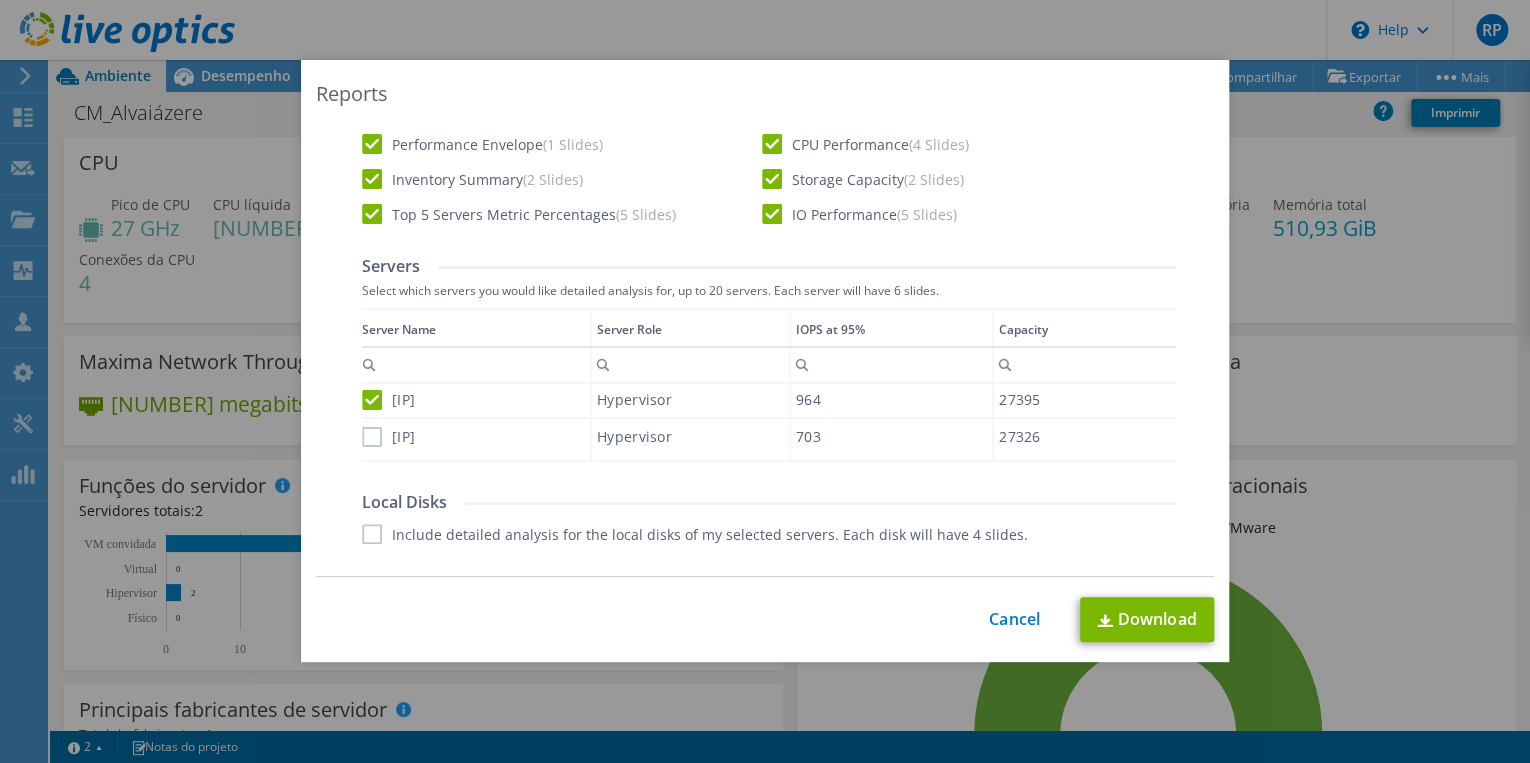 click on "10.101.12.20" at bounding box center (388, 437) 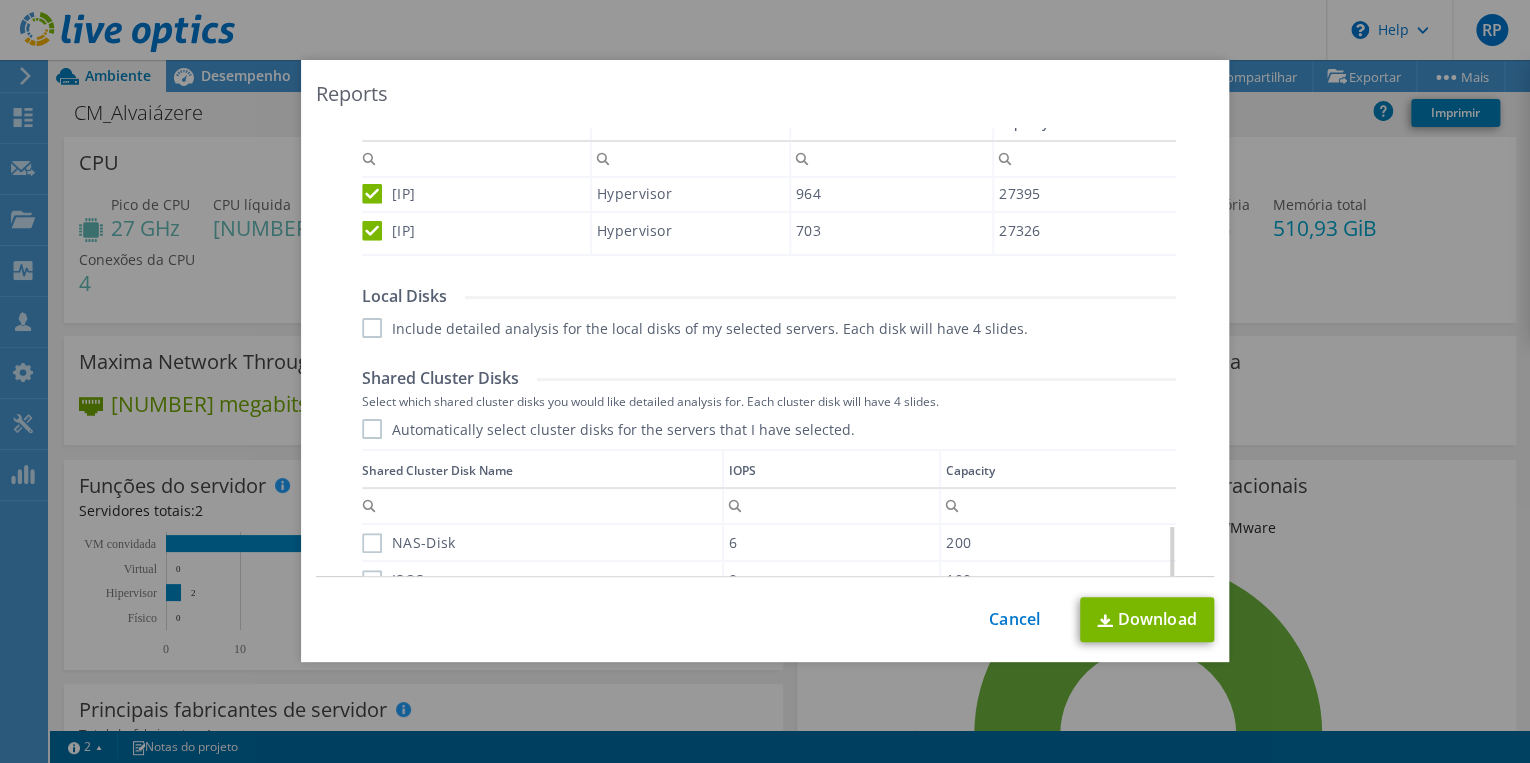 scroll, scrollTop: 800, scrollLeft: 0, axis: vertical 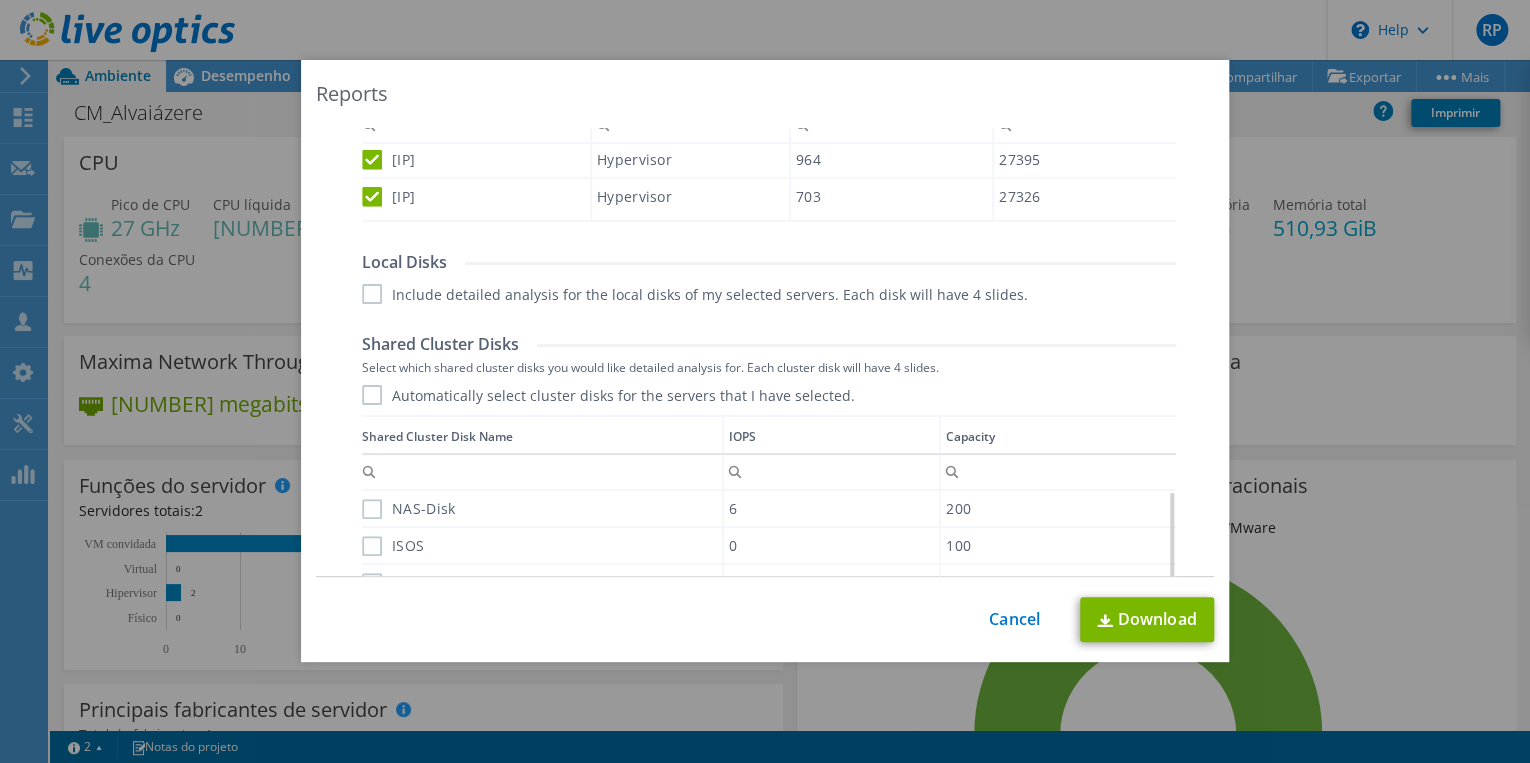 click on "Include detailed analysis for the local disks of my selected servers. Each disk will have 4 slides." at bounding box center (695, 294) 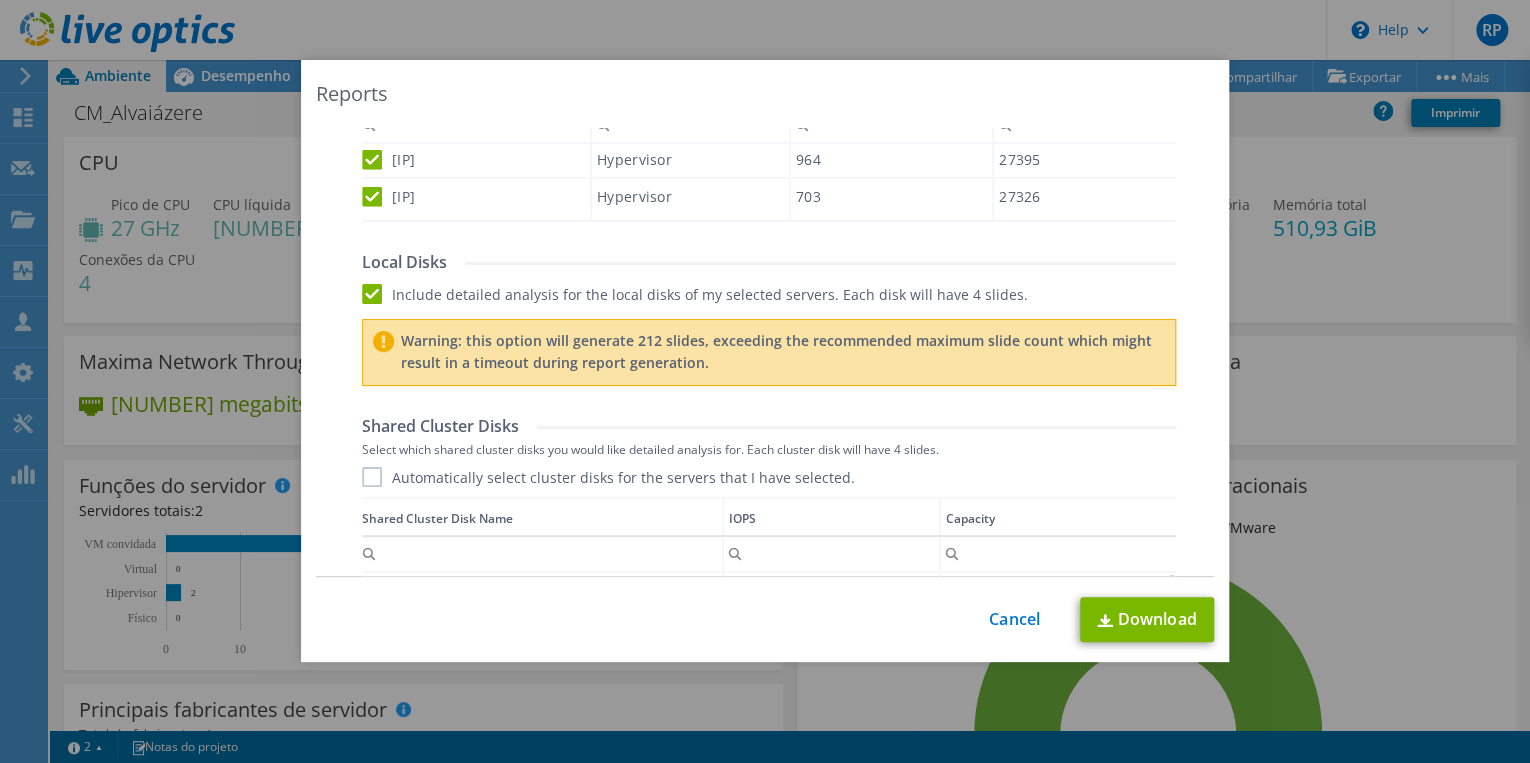 click on "Include detailed analysis for the local disks of my selected servers. Each disk will have 4 slides." at bounding box center [695, 294] 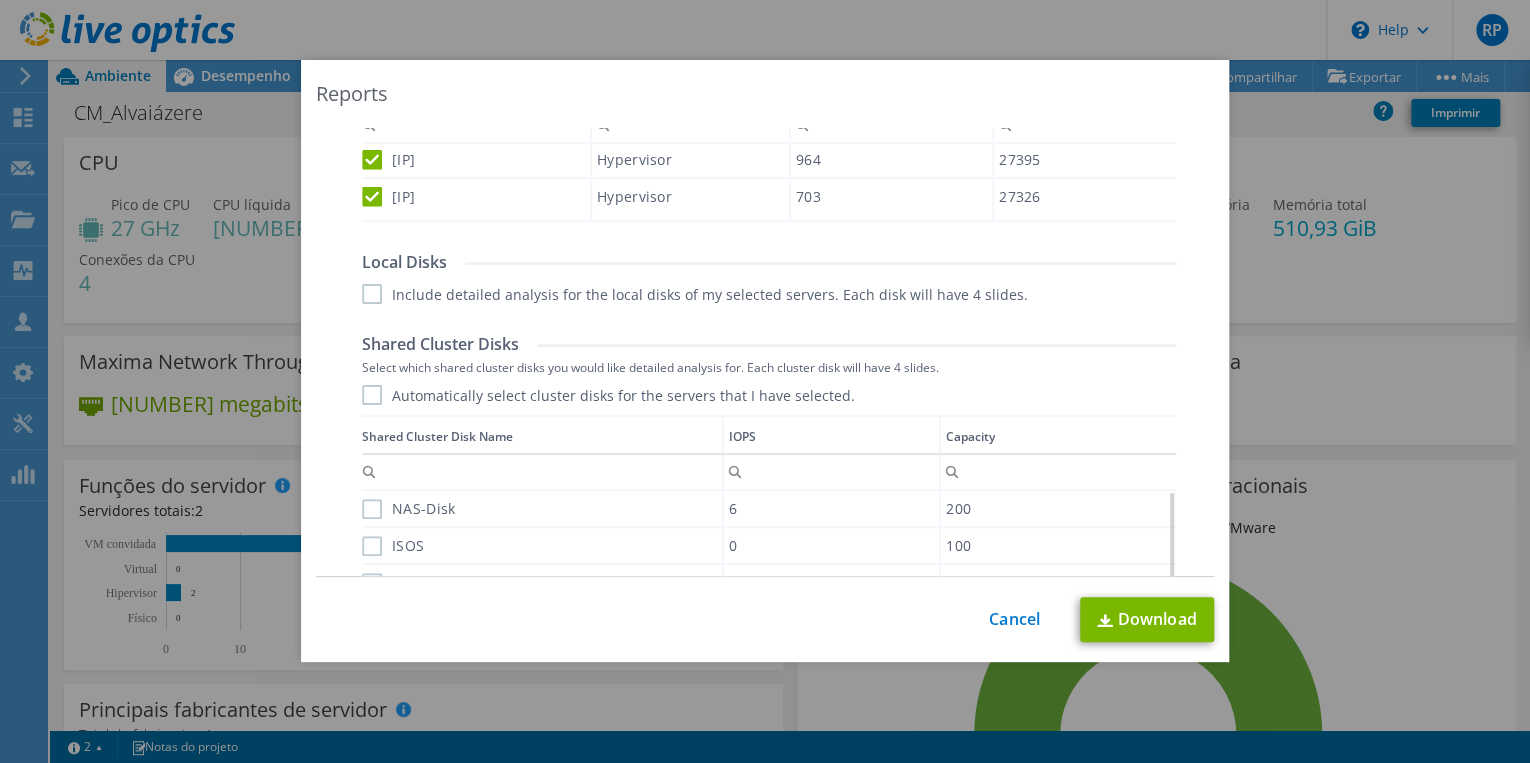 click on "Automatically select cluster disks for the servers that I have selected." at bounding box center (608, 395) 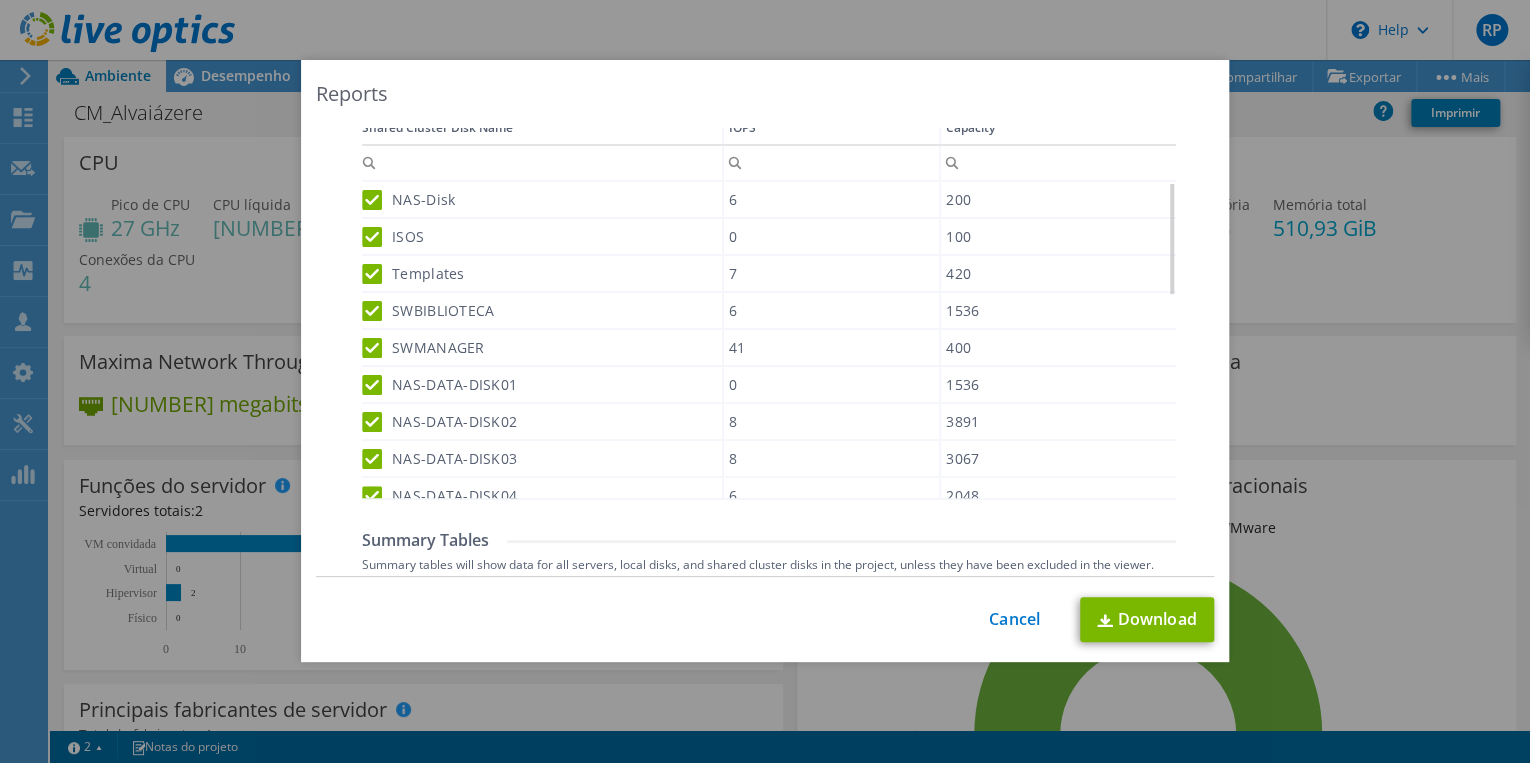 scroll, scrollTop: 1218, scrollLeft: 0, axis: vertical 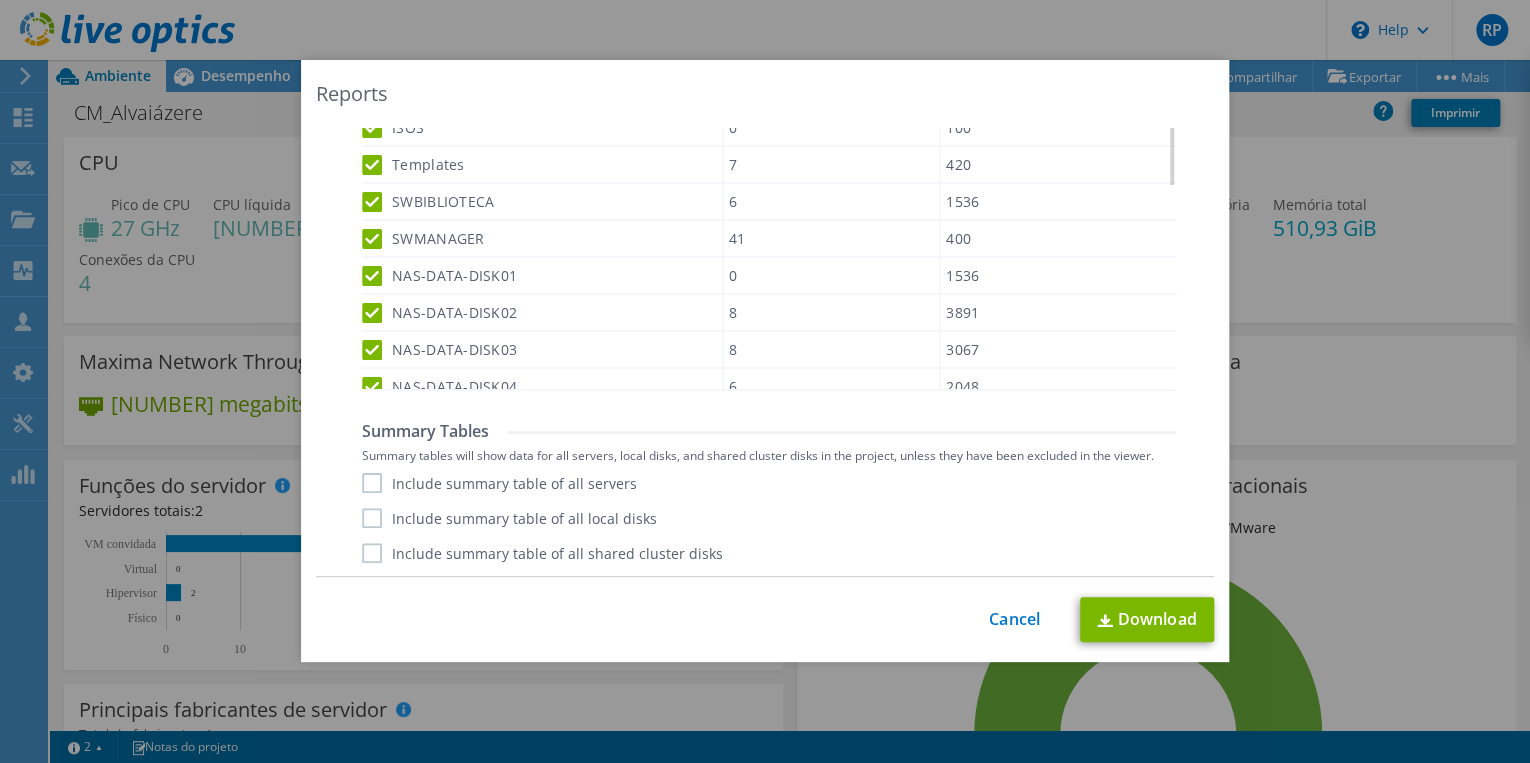 click on "Include summary table of all servers" at bounding box center [499, 483] 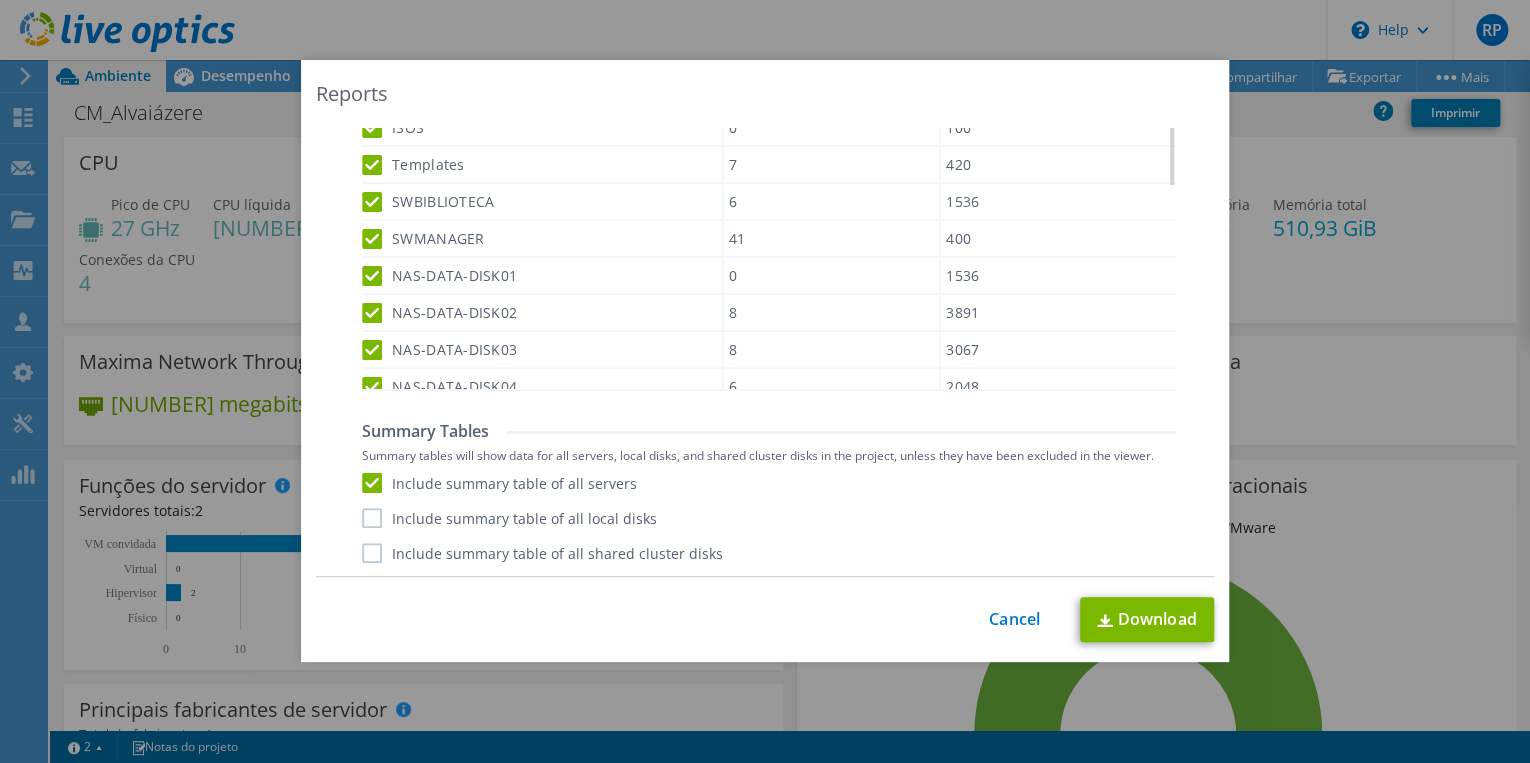 drag, startPoint x: 370, startPoint y: 512, endPoint x: 371, endPoint y: 539, distance: 27.018513 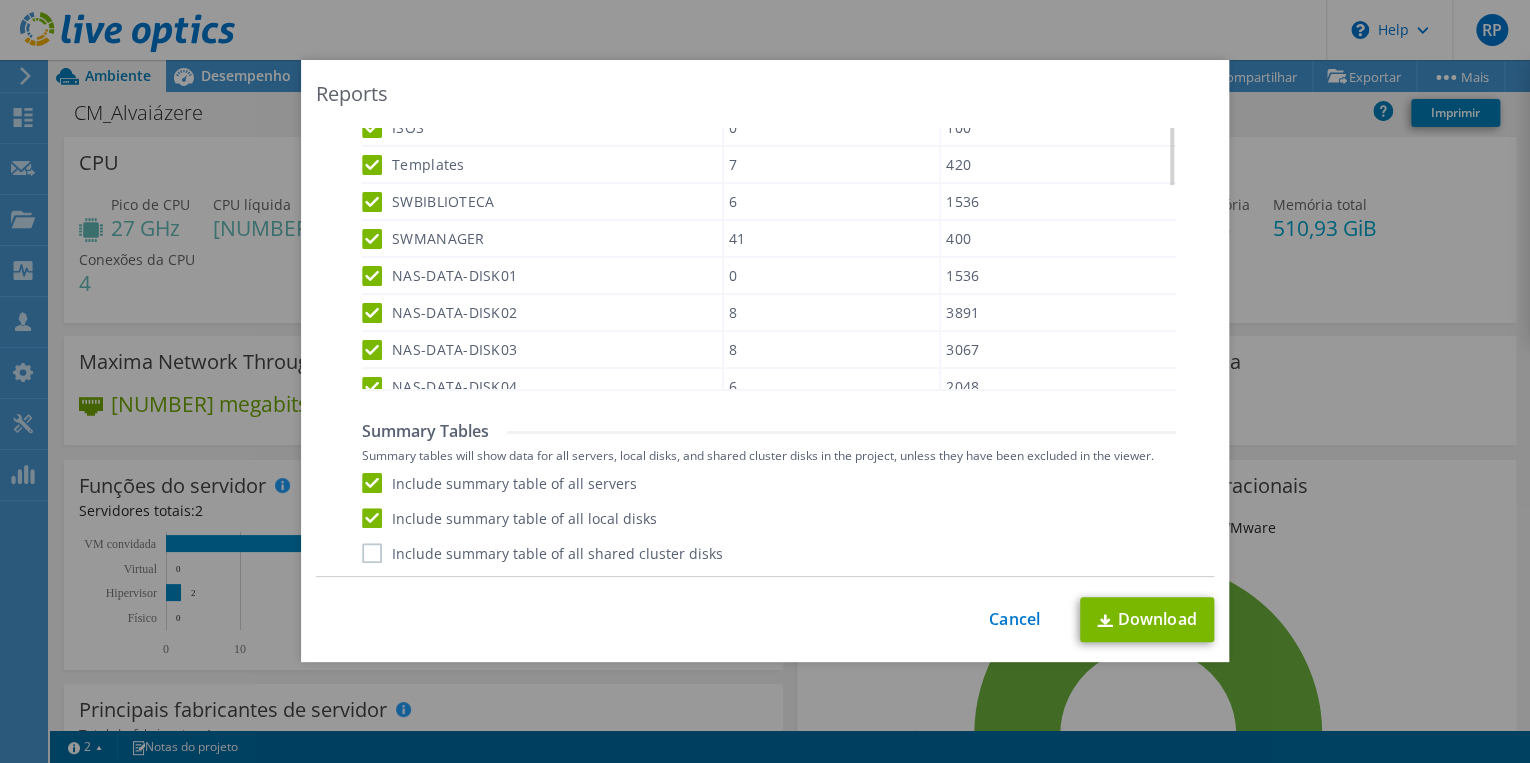 click on "Include summary table of all shared cluster disks" at bounding box center (542, 553) 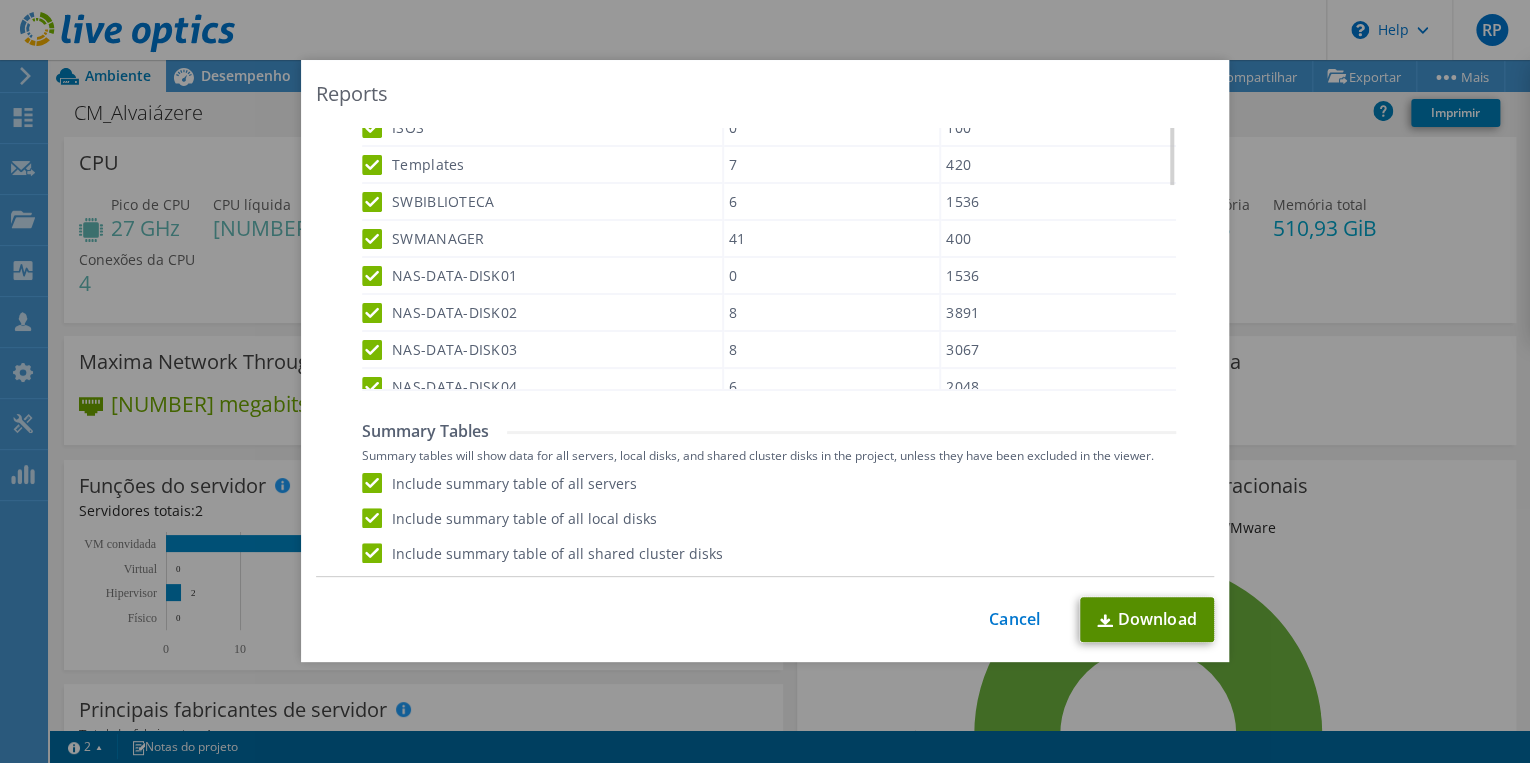 click on "Download" at bounding box center [1147, 619] 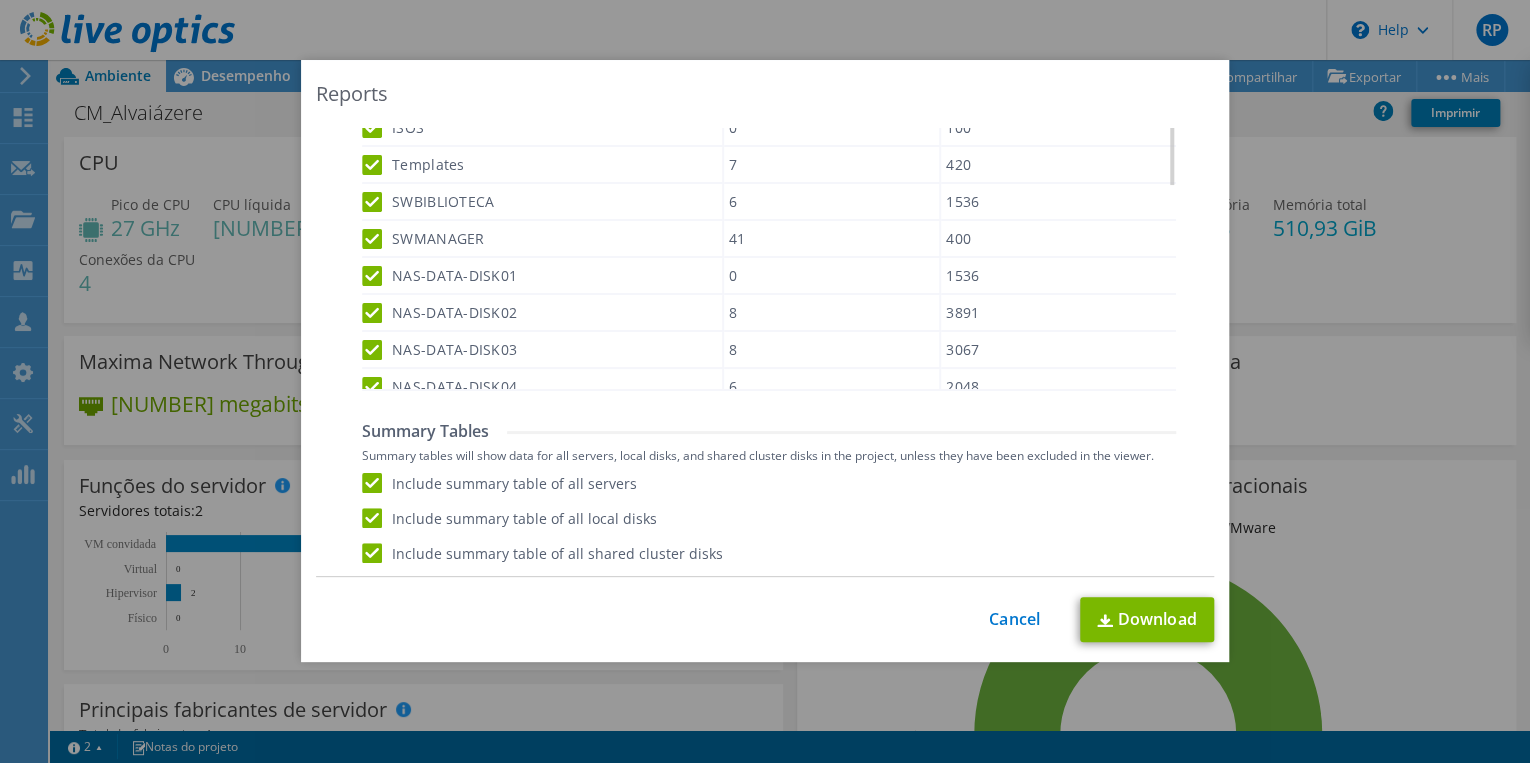 click on "Reports
Select Region for Cloud Pricing
Asia Pacific (Hong Kong)
Asia Pacific (Mumbai)
Asia Pacific (Seoul)
Asia Pacific (Singapore)
Asia Pacific (Tokyo)
Australia
Canada
Europe (Frankfurt)
Europe (London)
South America (Sao Paulo)
US East (Virginia)
US West (California)
Europe (Frankfurt) 						 ARS" at bounding box center [765, 381] 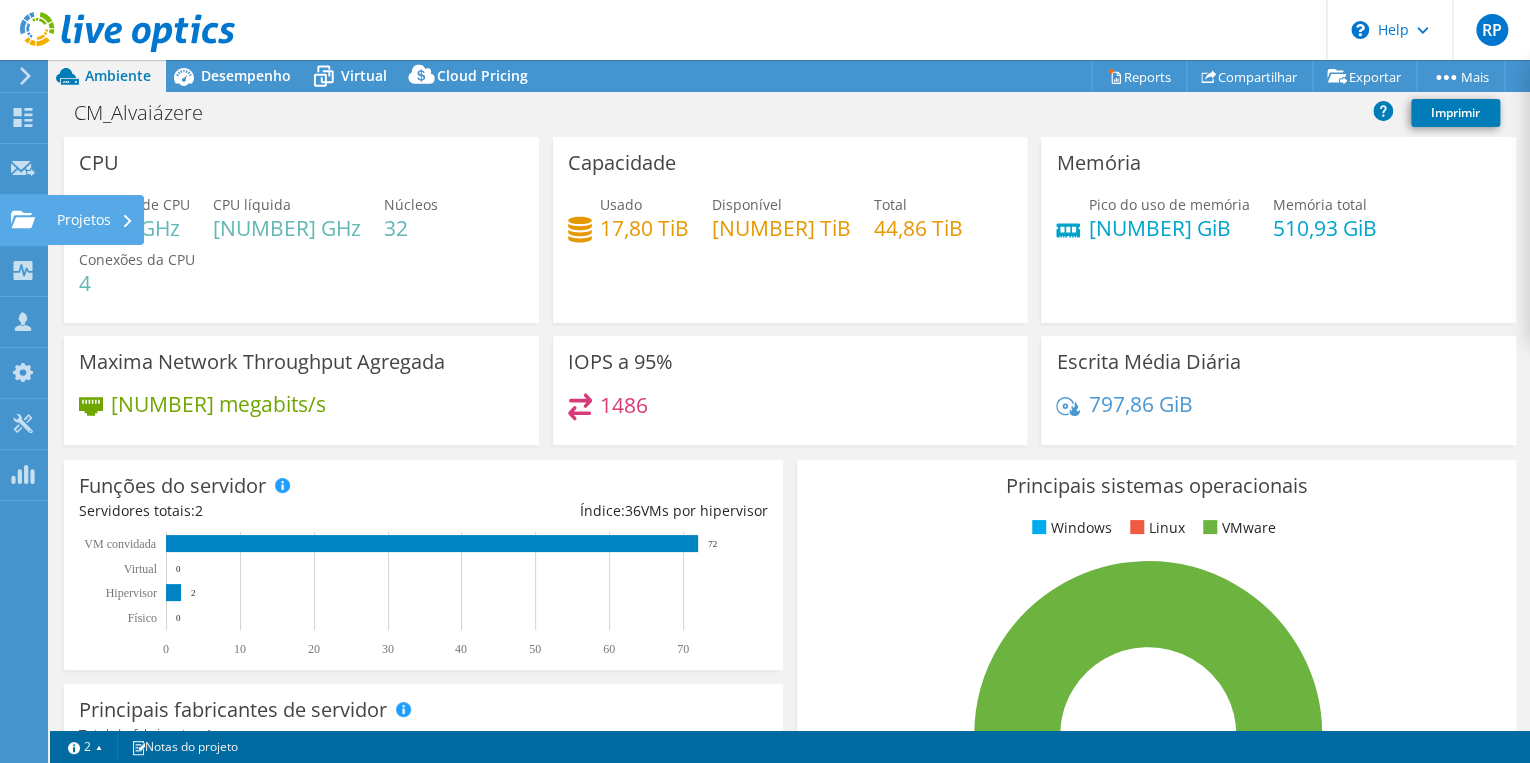 click on "Projetos" at bounding box center (95, 220) 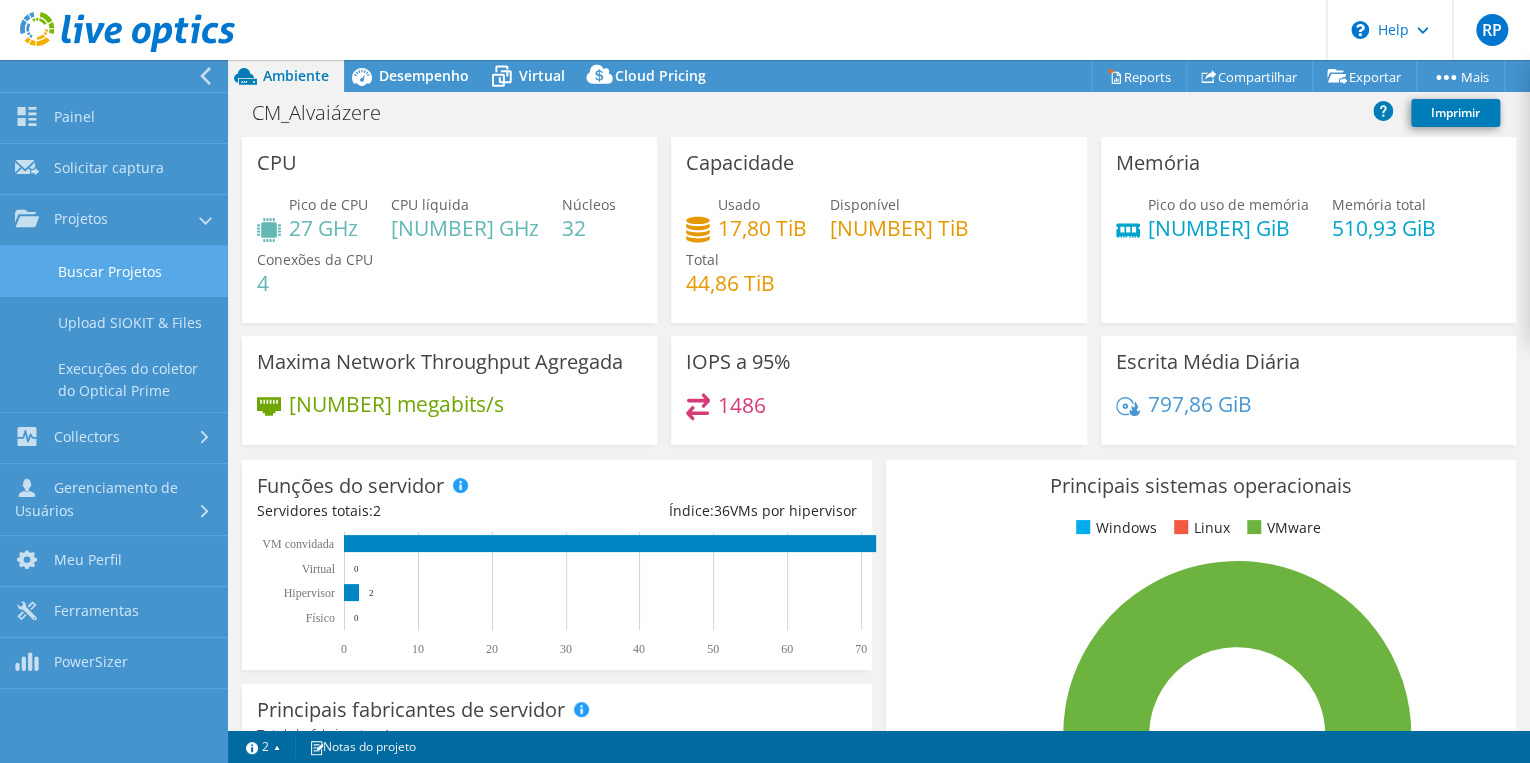 click on "Buscar Projetos" at bounding box center [114, 271] 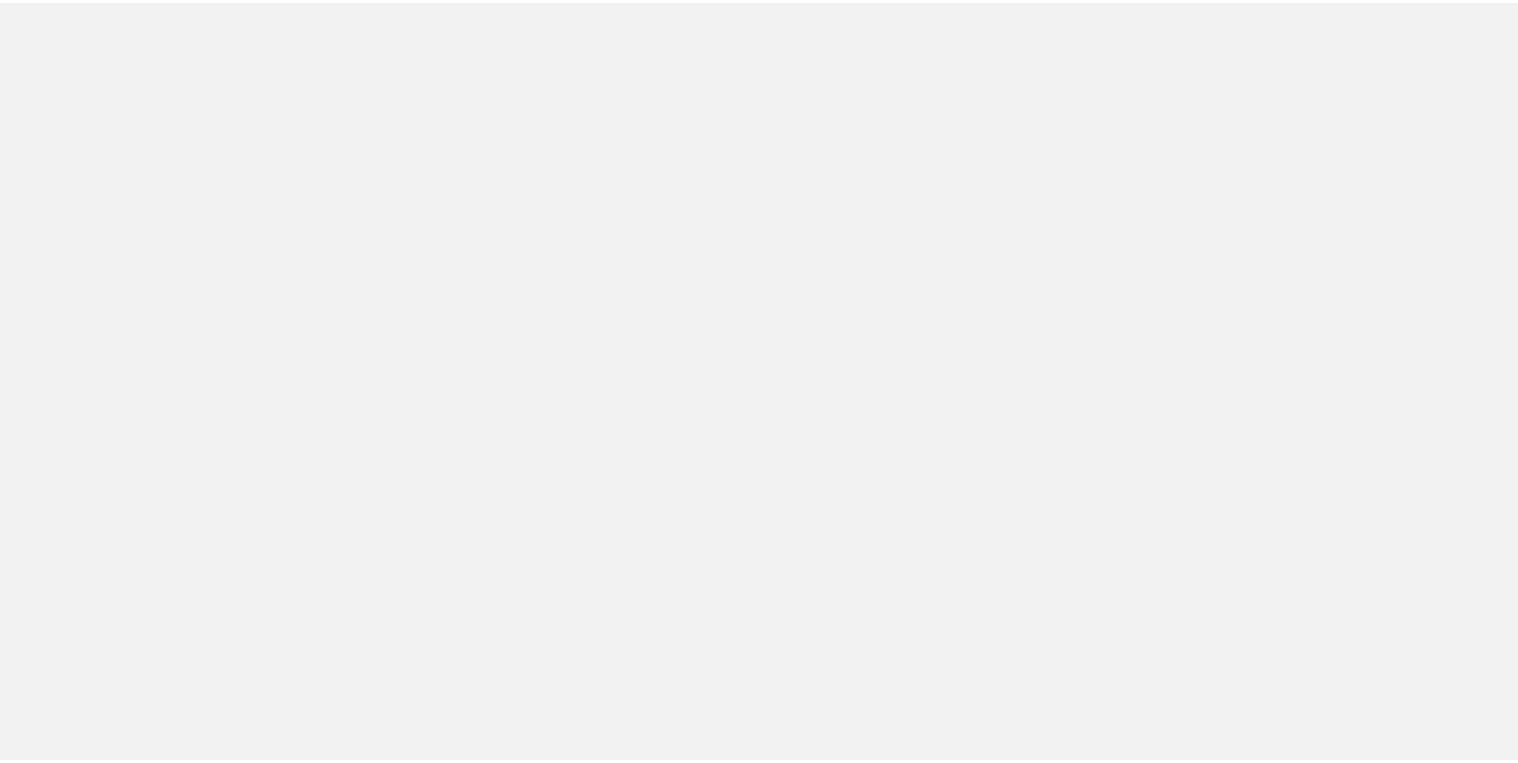 scroll, scrollTop: 0, scrollLeft: 0, axis: both 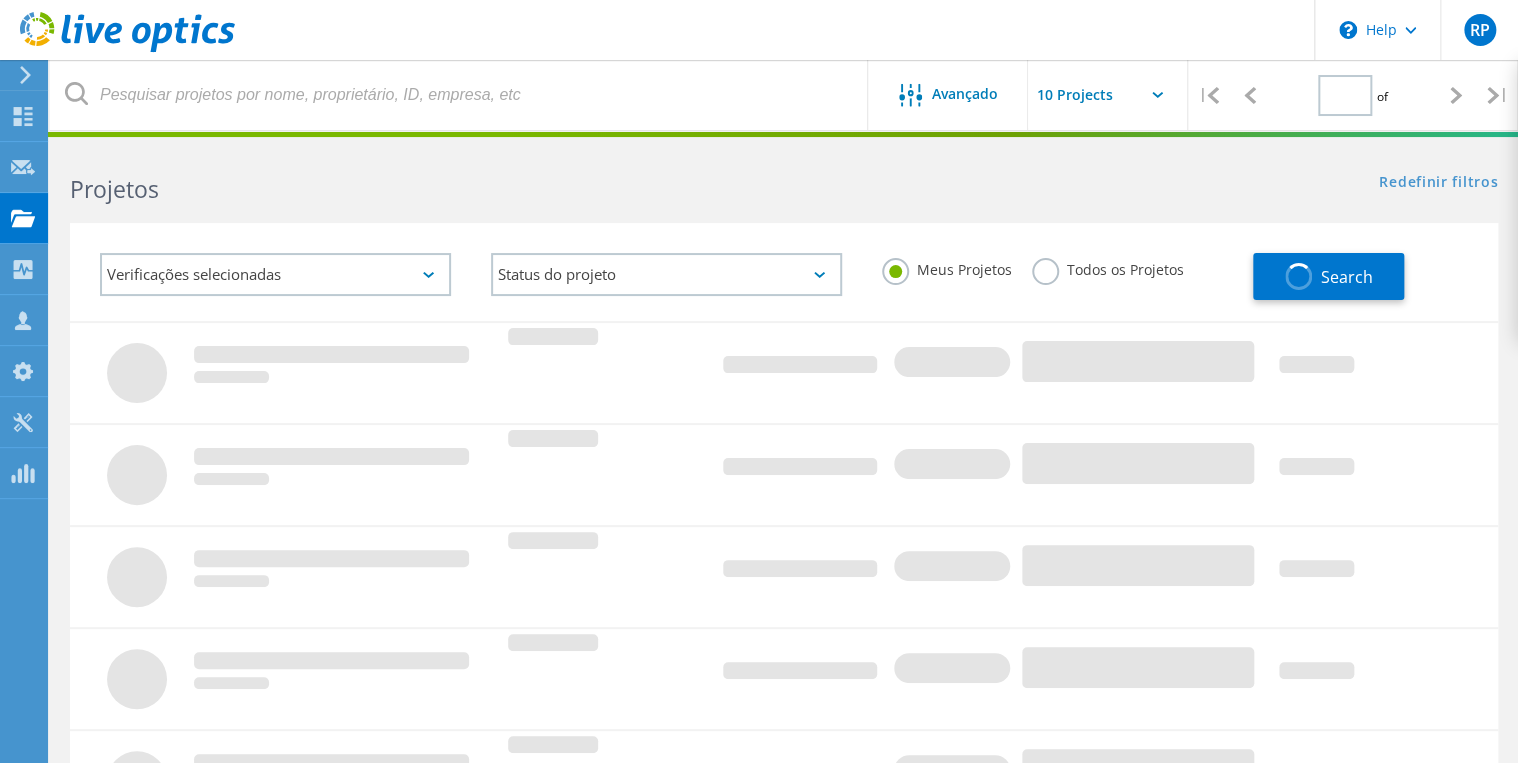 type on "1" 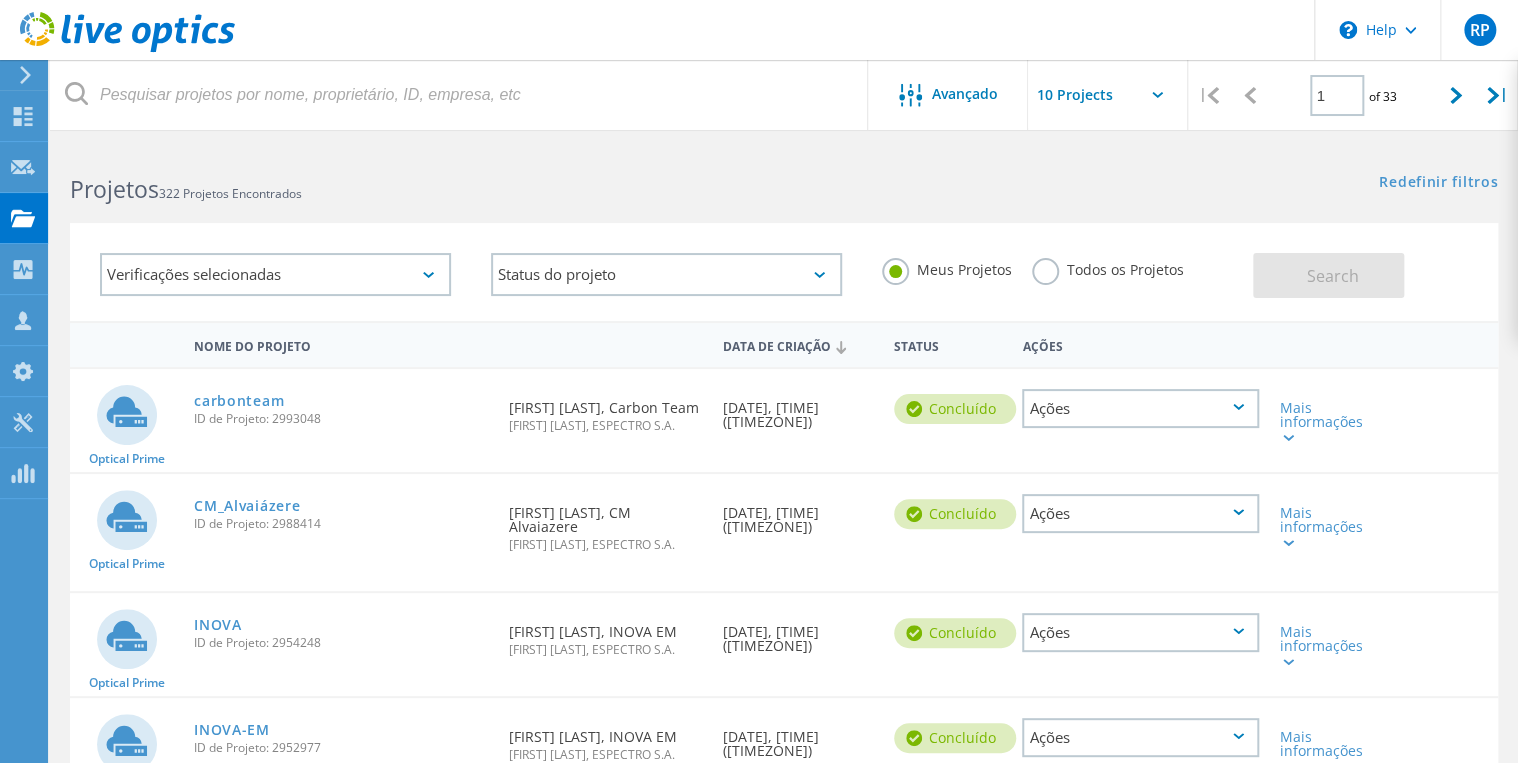 click on "Solicitado por [FIRST] [LAST], CM Alvaiazere [FIRST] [LAST], ESPECTRO S.A." 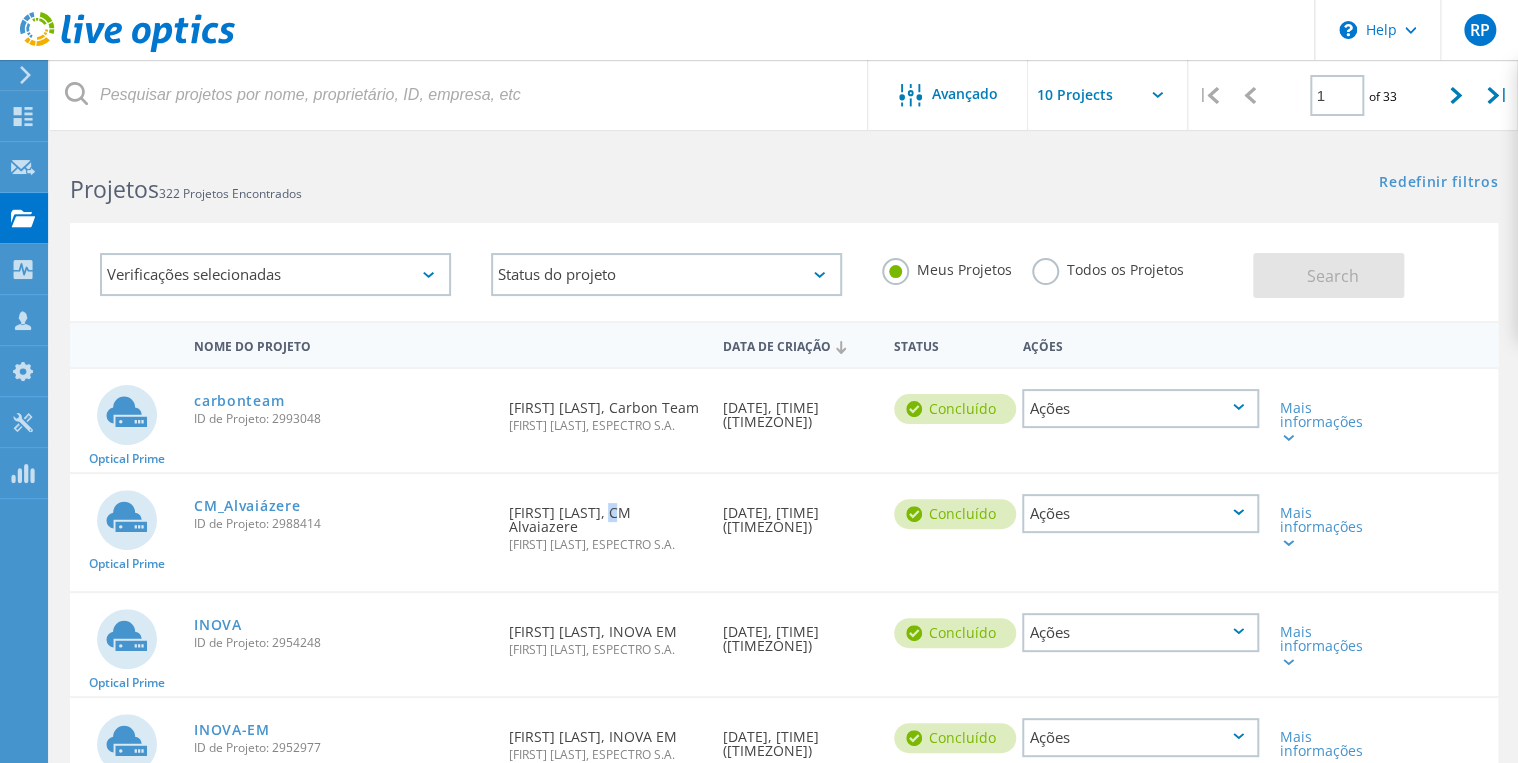 click on "Solicitado por [FIRST] [LAST], CM Alvaiazere [FIRST] [LAST], ESPECTRO S.A." 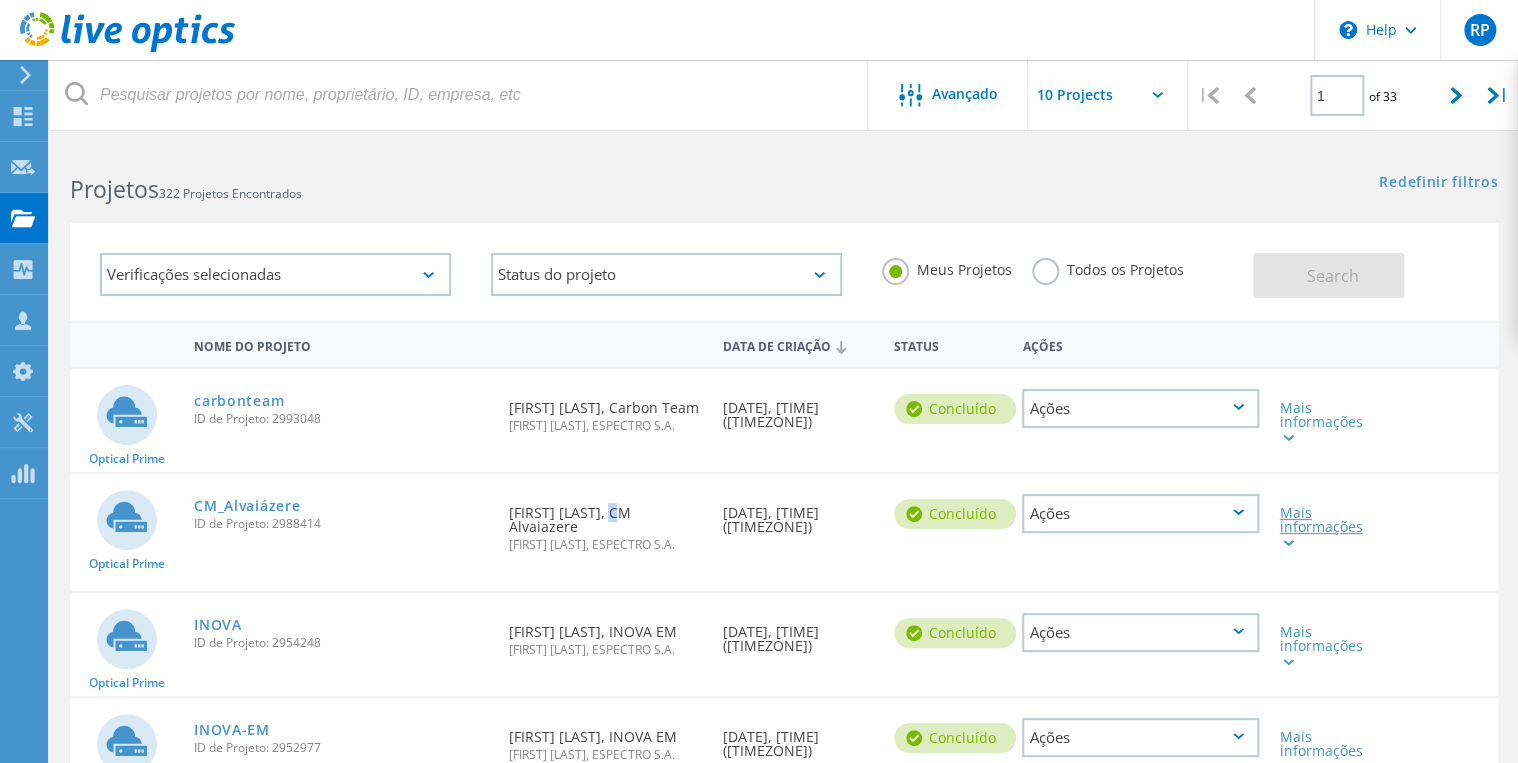 click on "Mais informações" 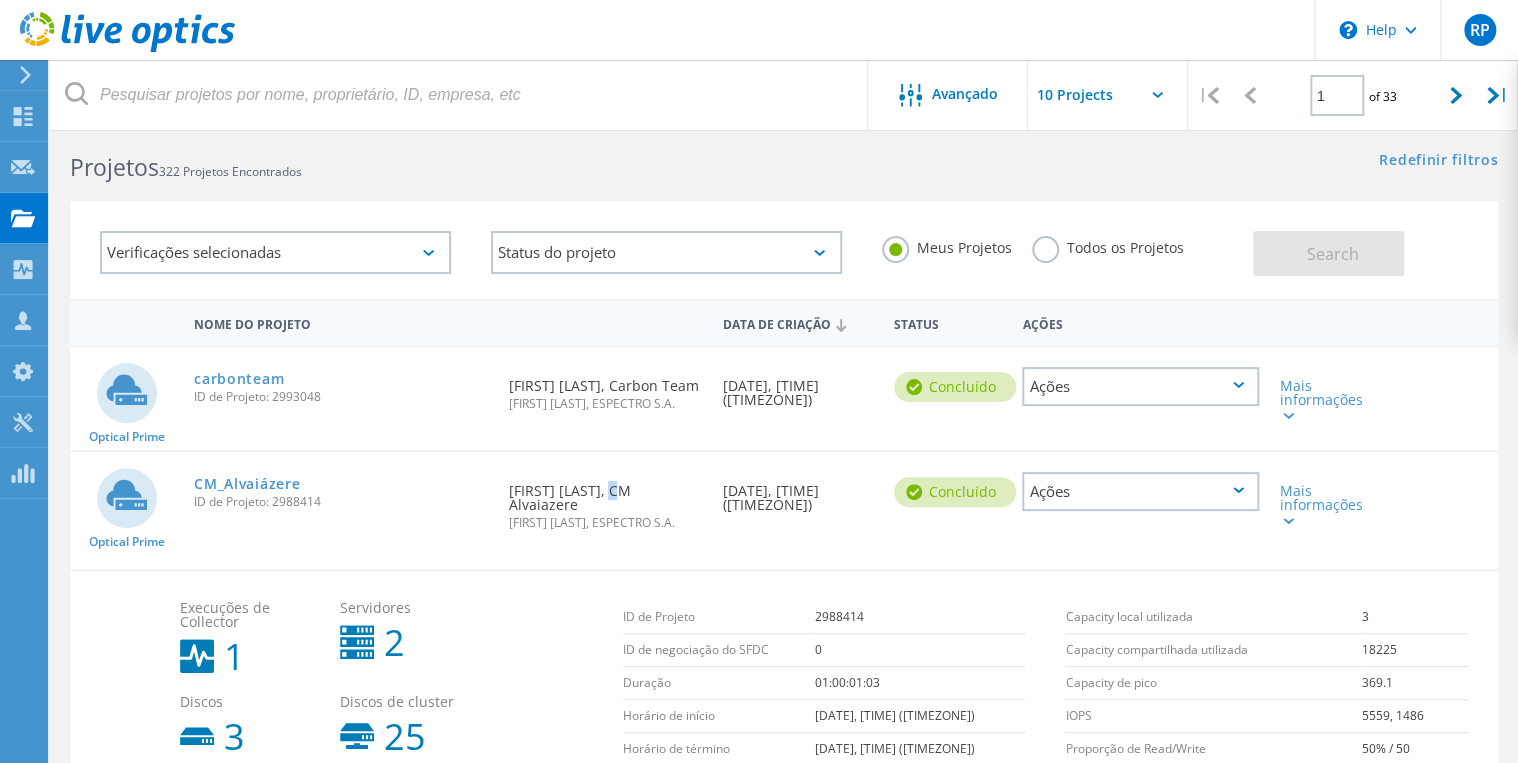 scroll, scrollTop: 0, scrollLeft: 0, axis: both 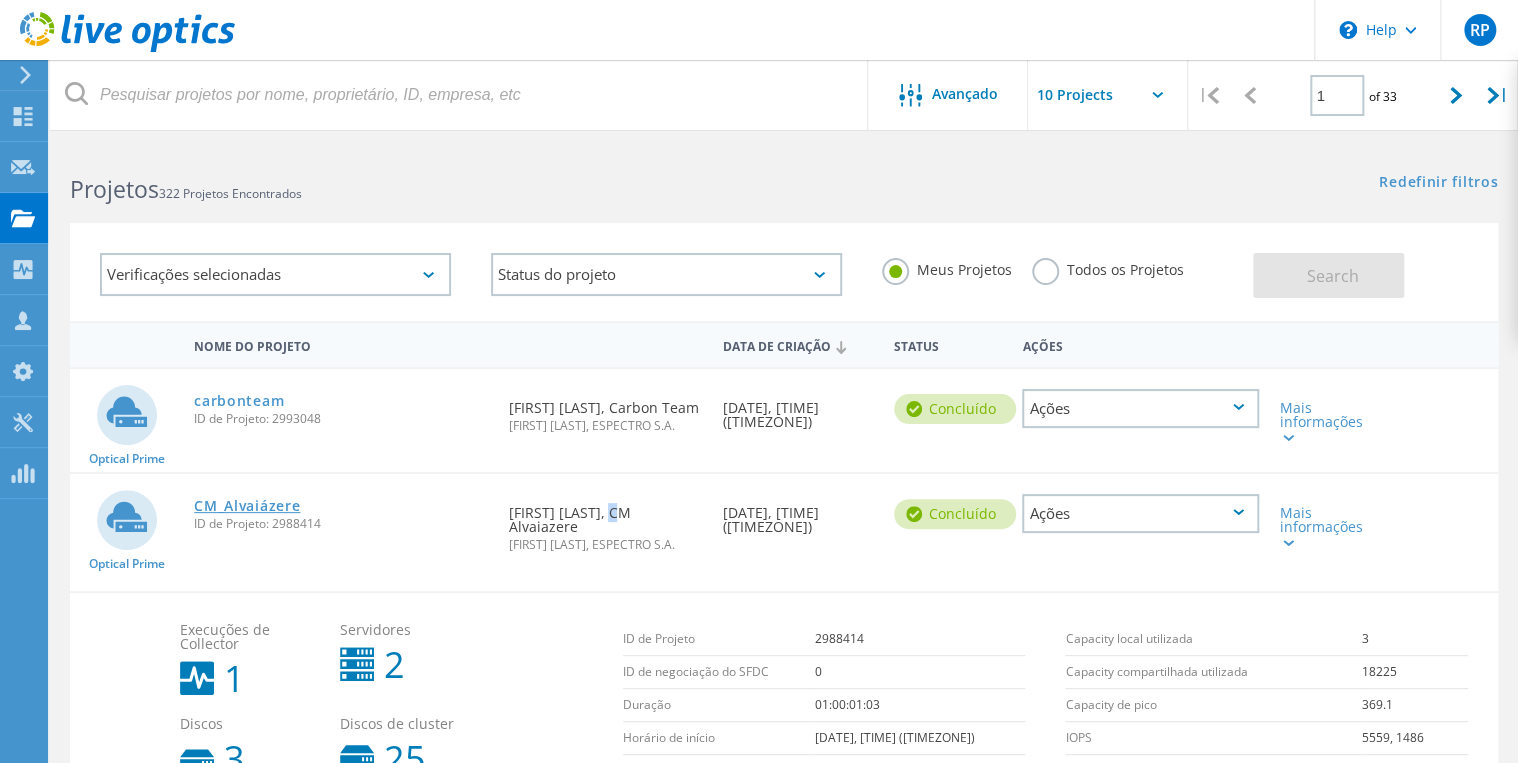 click on "CM_Alvaiázere" 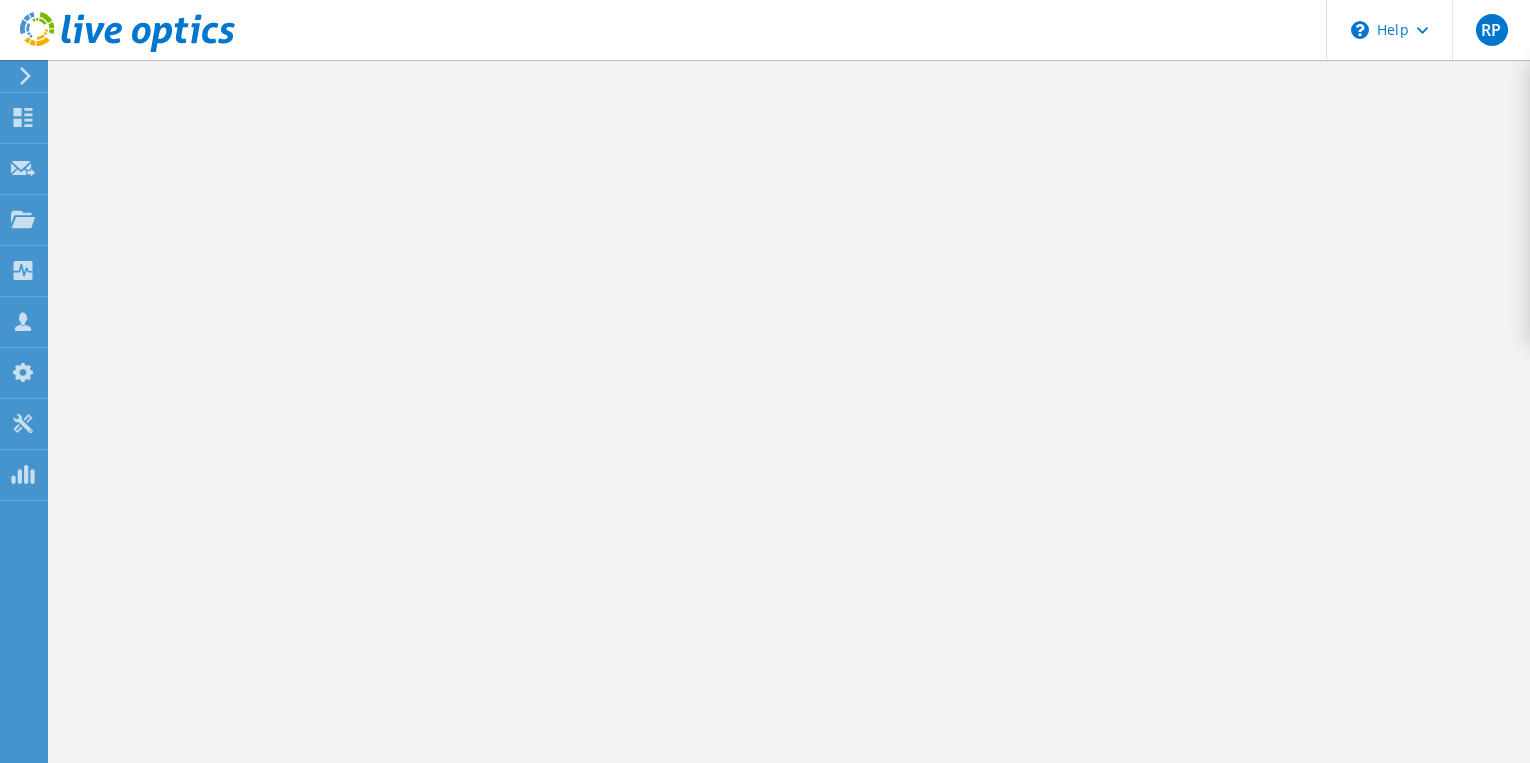 scroll, scrollTop: 0, scrollLeft: 0, axis: both 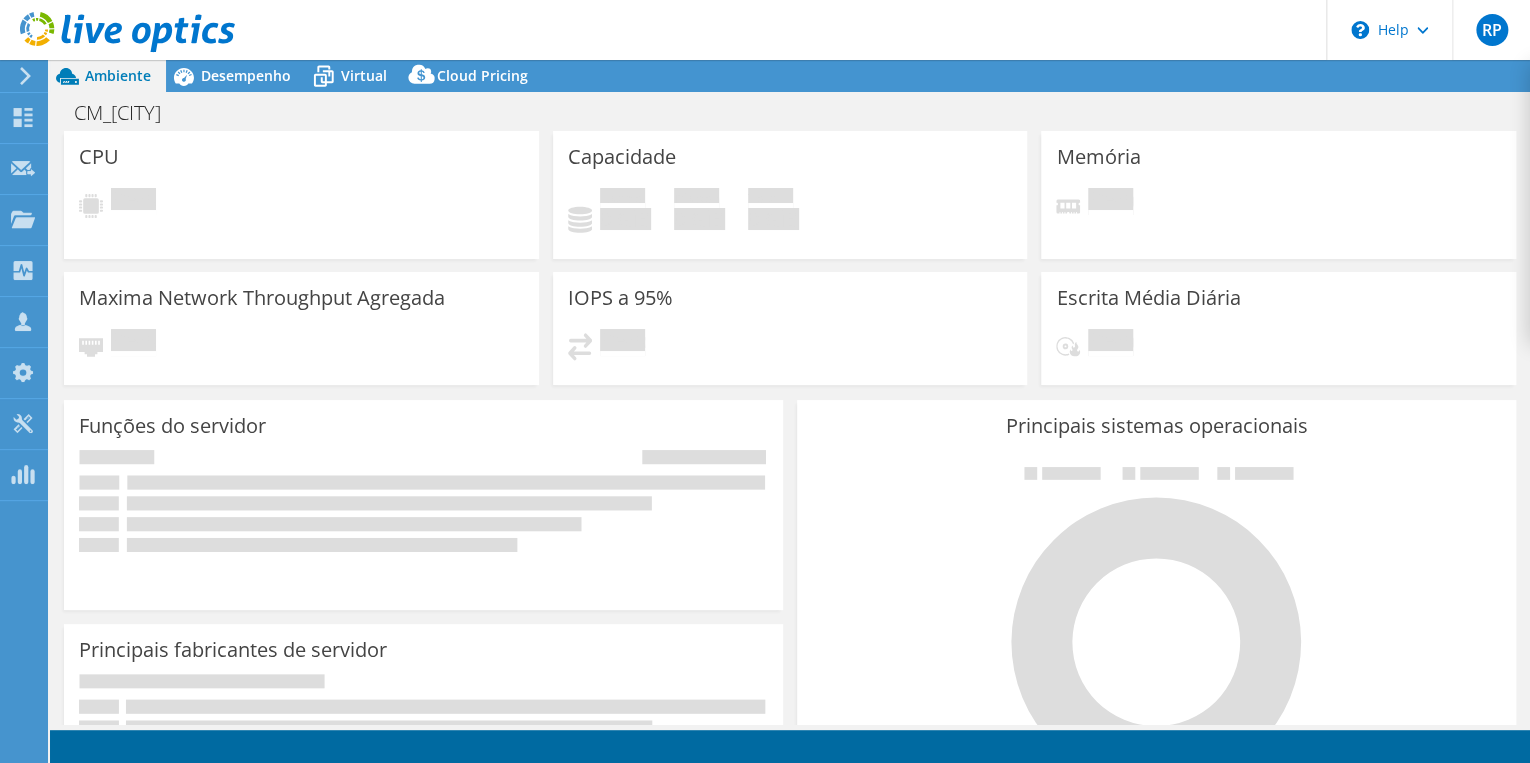 select on "EUFrankfurt" 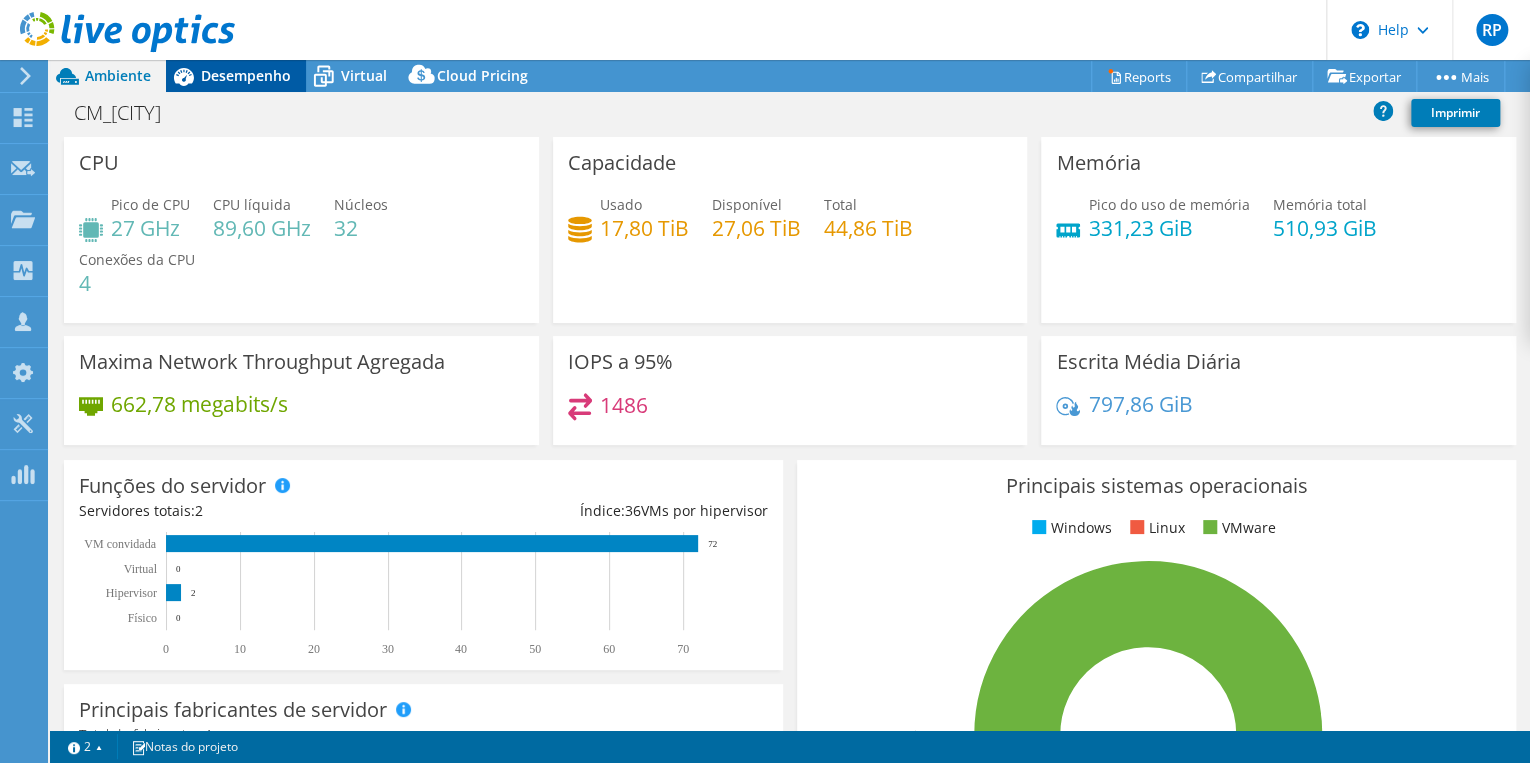 click on "Desempenho" at bounding box center (246, 75) 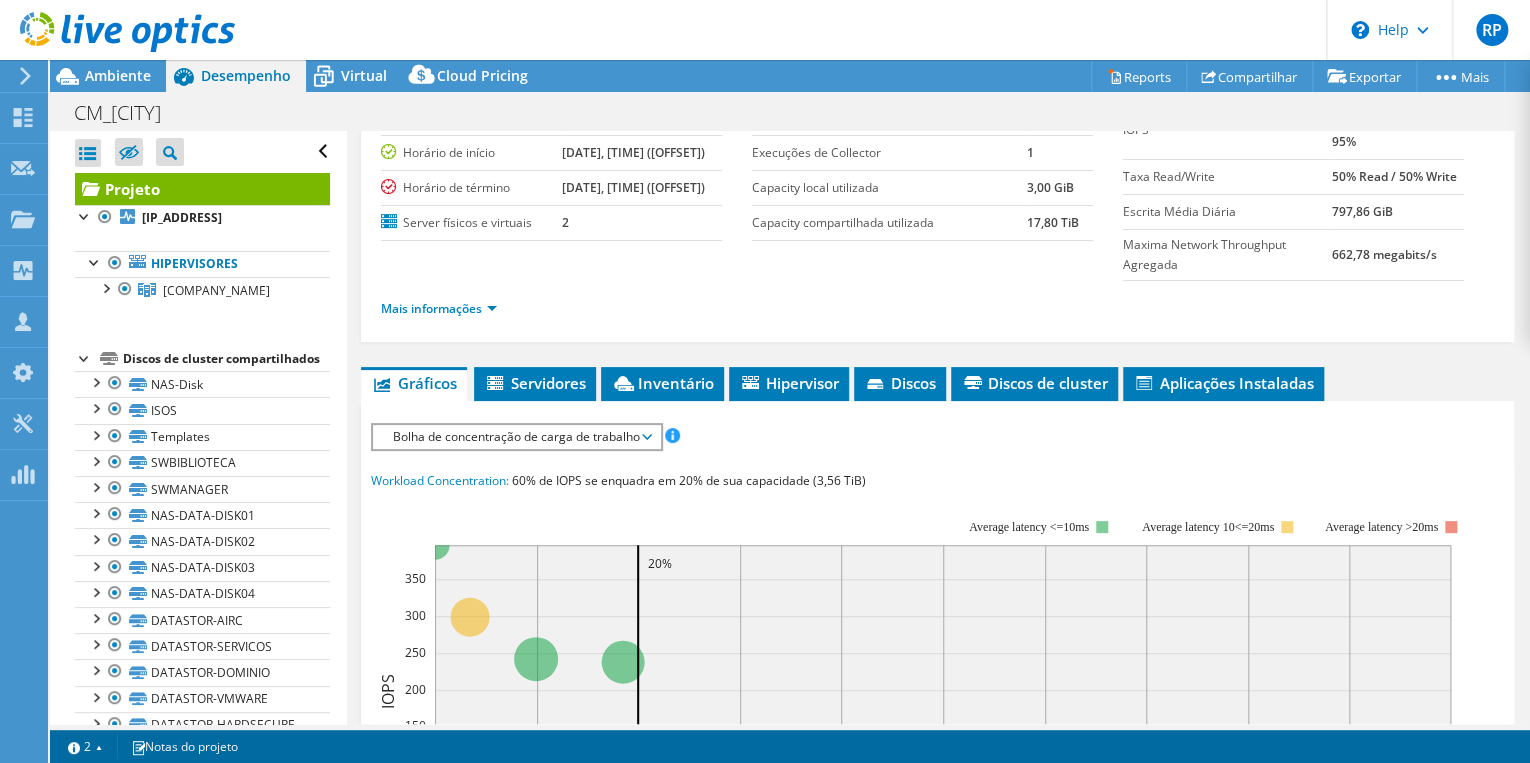 scroll, scrollTop: 320, scrollLeft: 0, axis: vertical 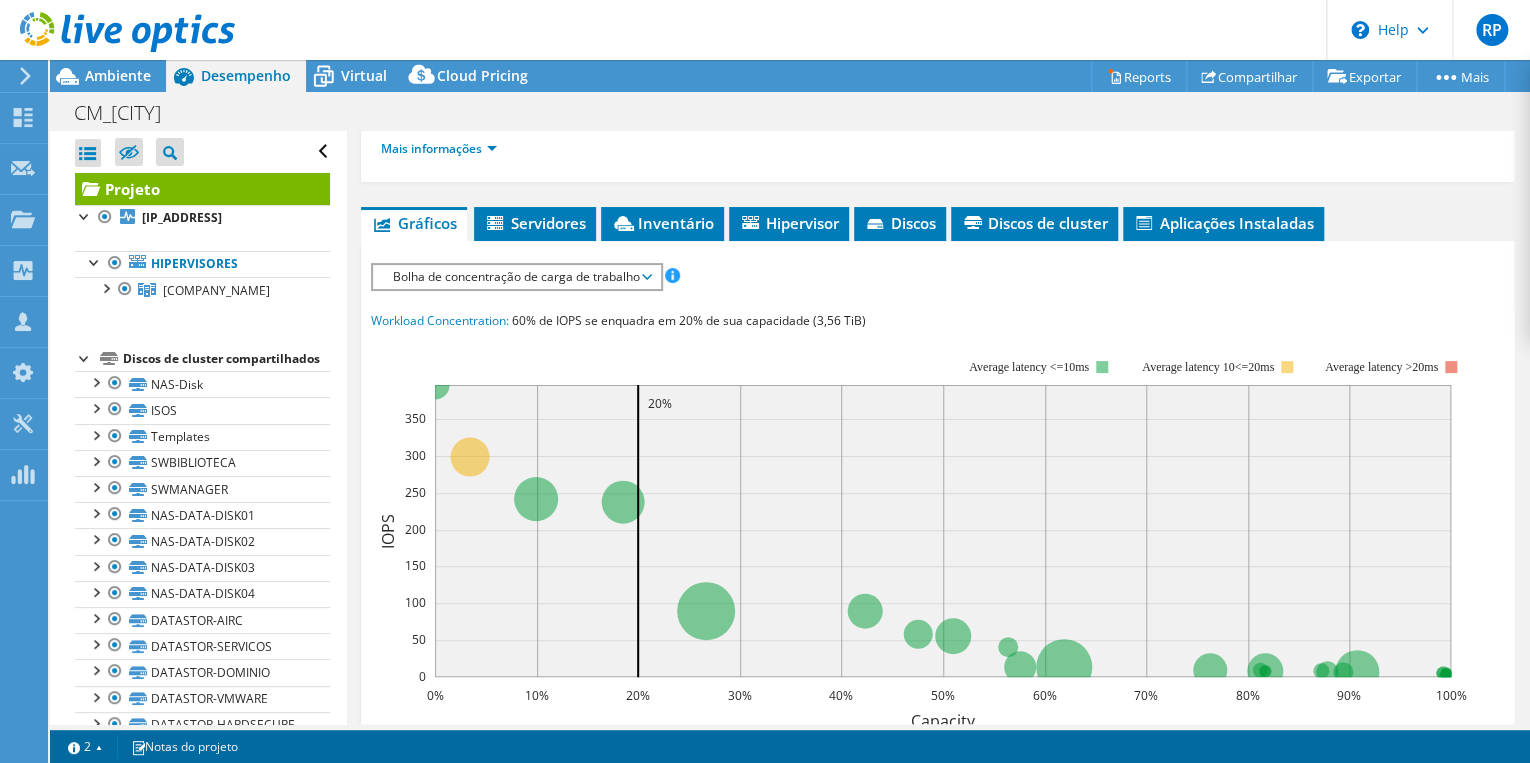 click on "Bolha de concentração de carga de trabalho" at bounding box center (516, 277) 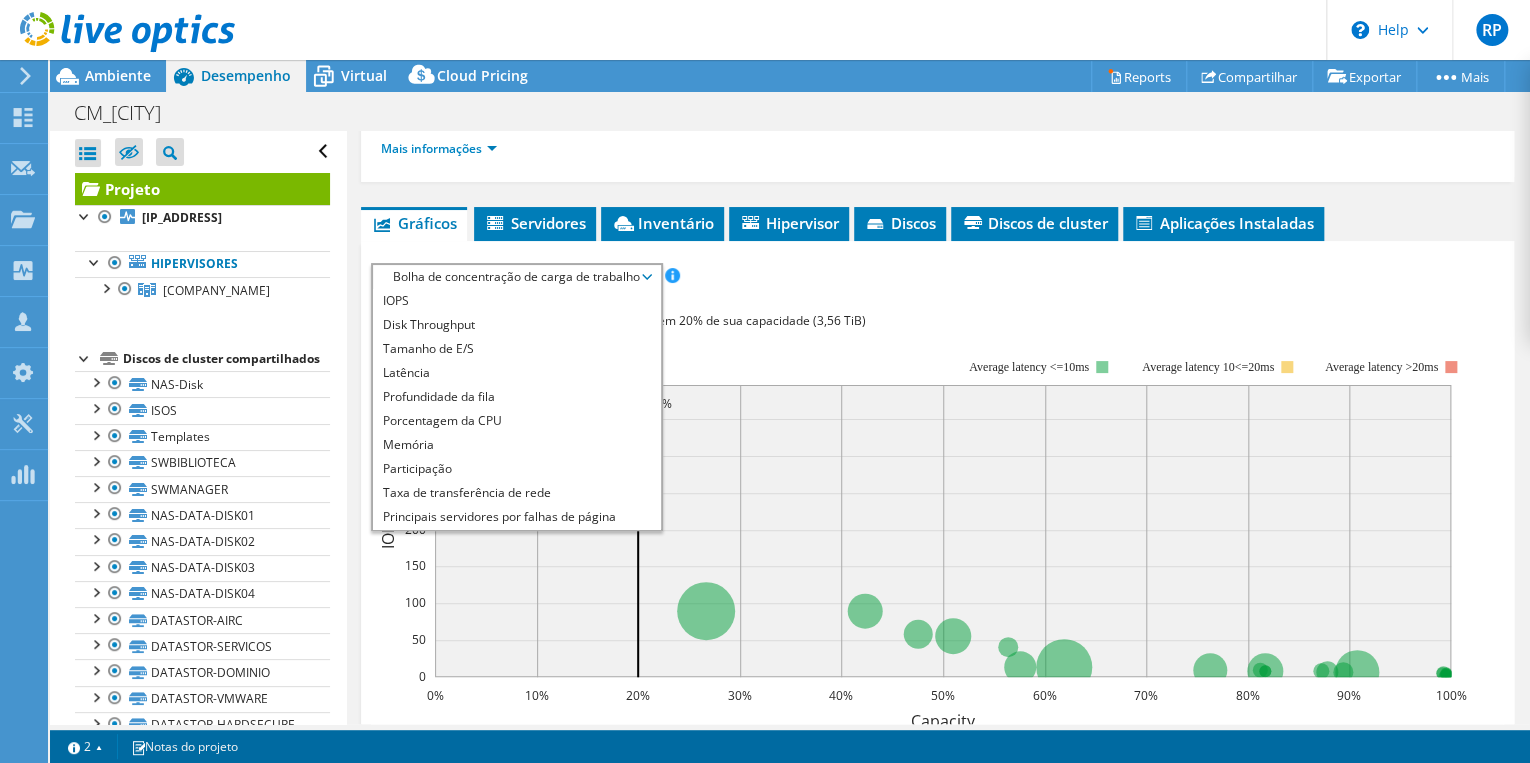 click on "Memória" at bounding box center (516, 445) 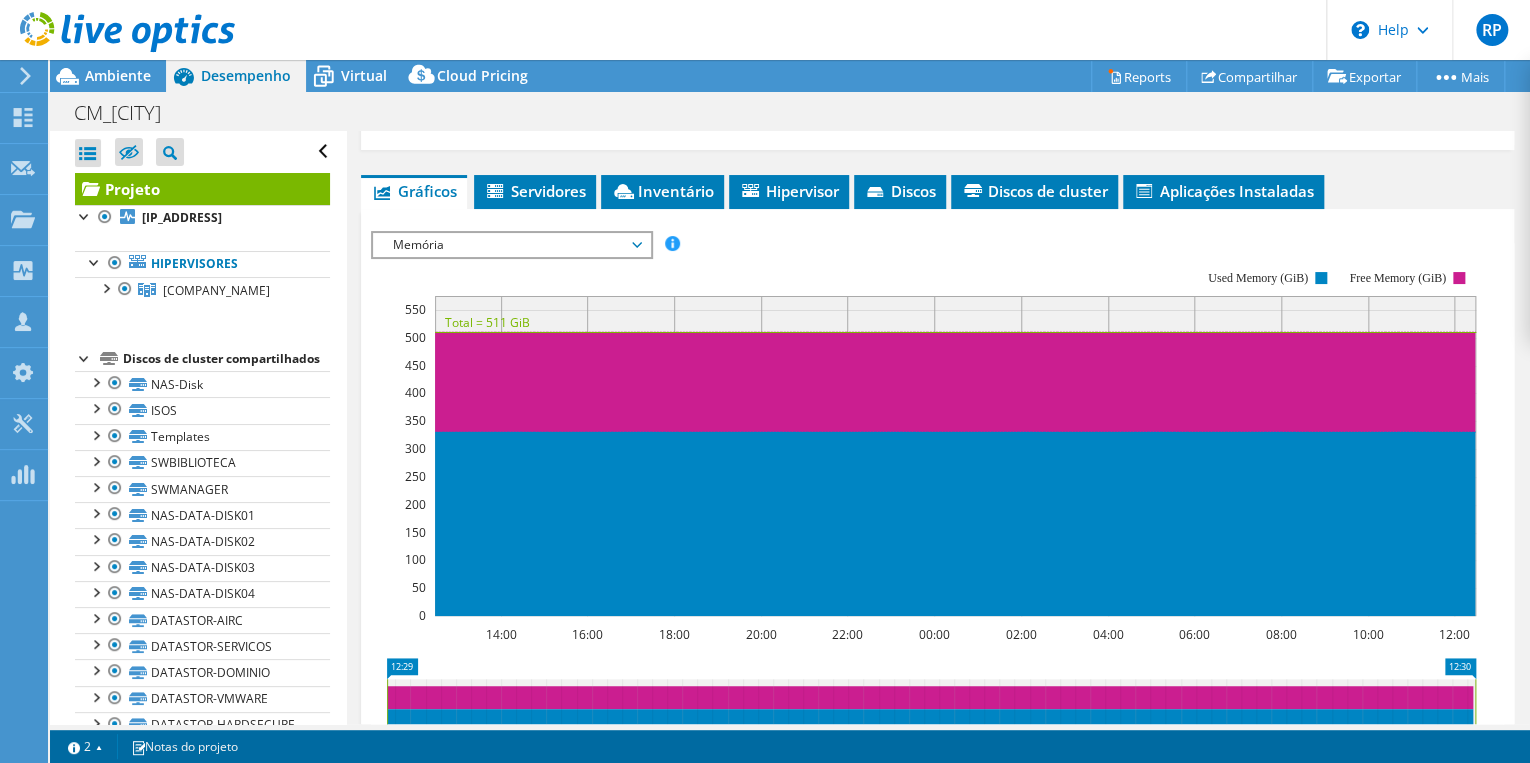 scroll, scrollTop: 320, scrollLeft: 0, axis: vertical 